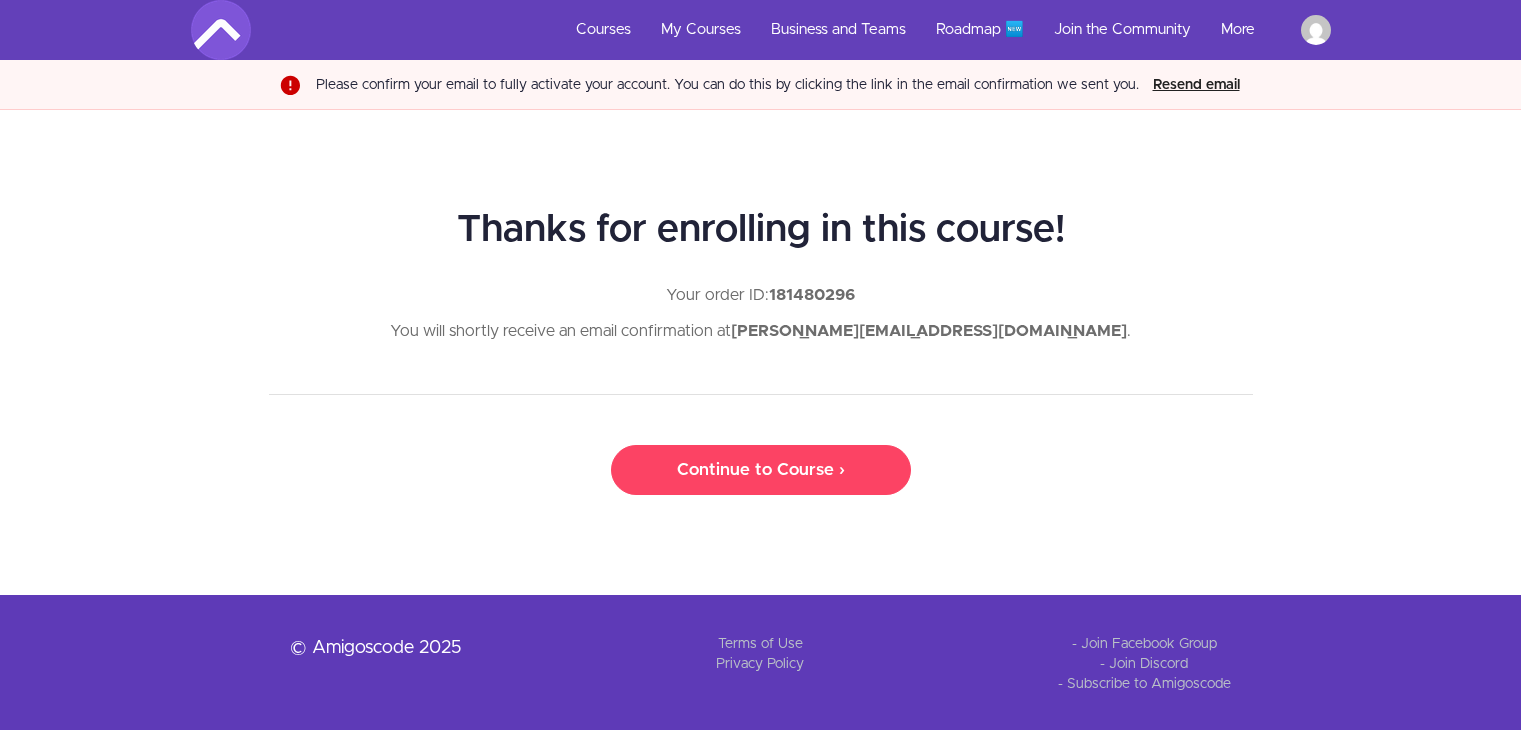 scroll, scrollTop: 0, scrollLeft: 0, axis: both 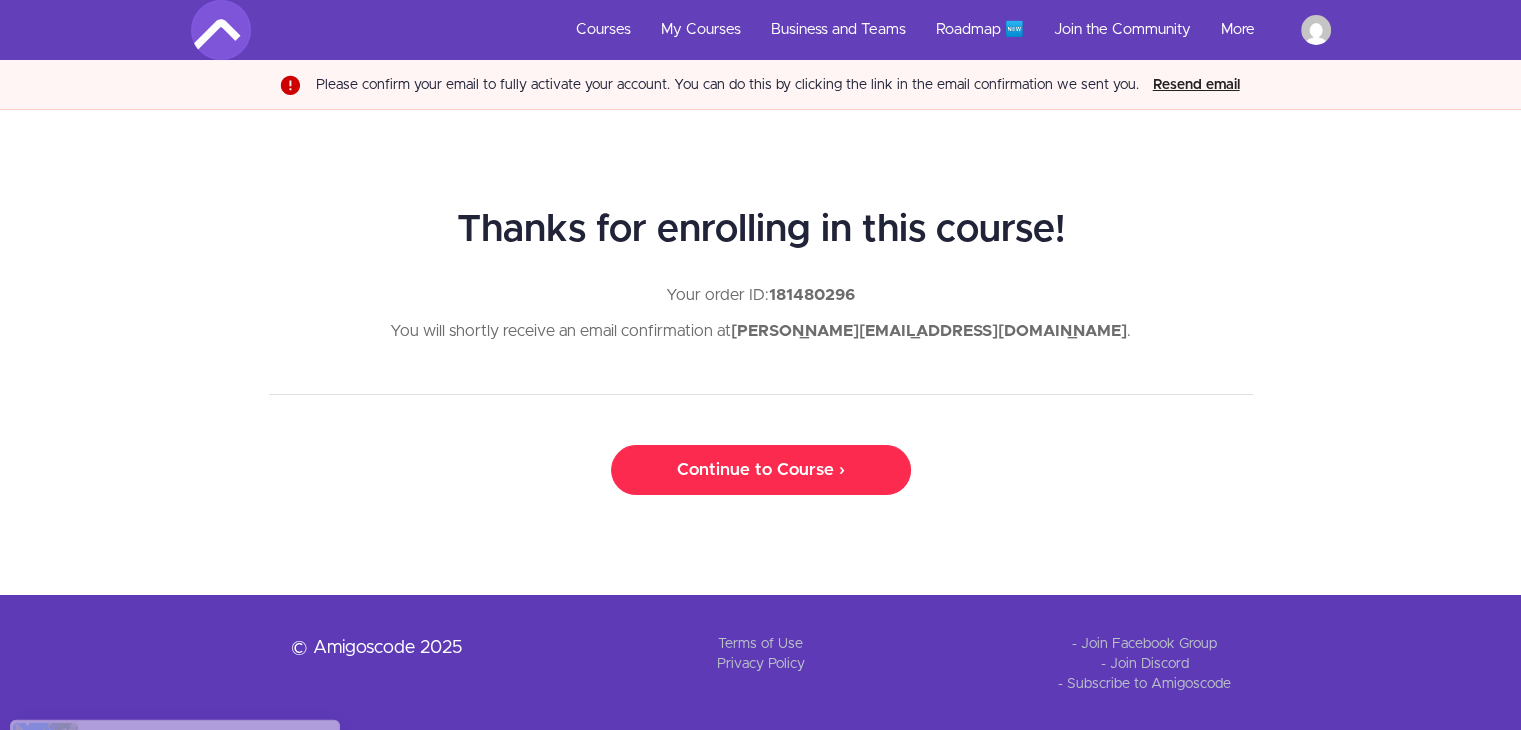 click on "Continue to Course  ›" at bounding box center (761, 470) 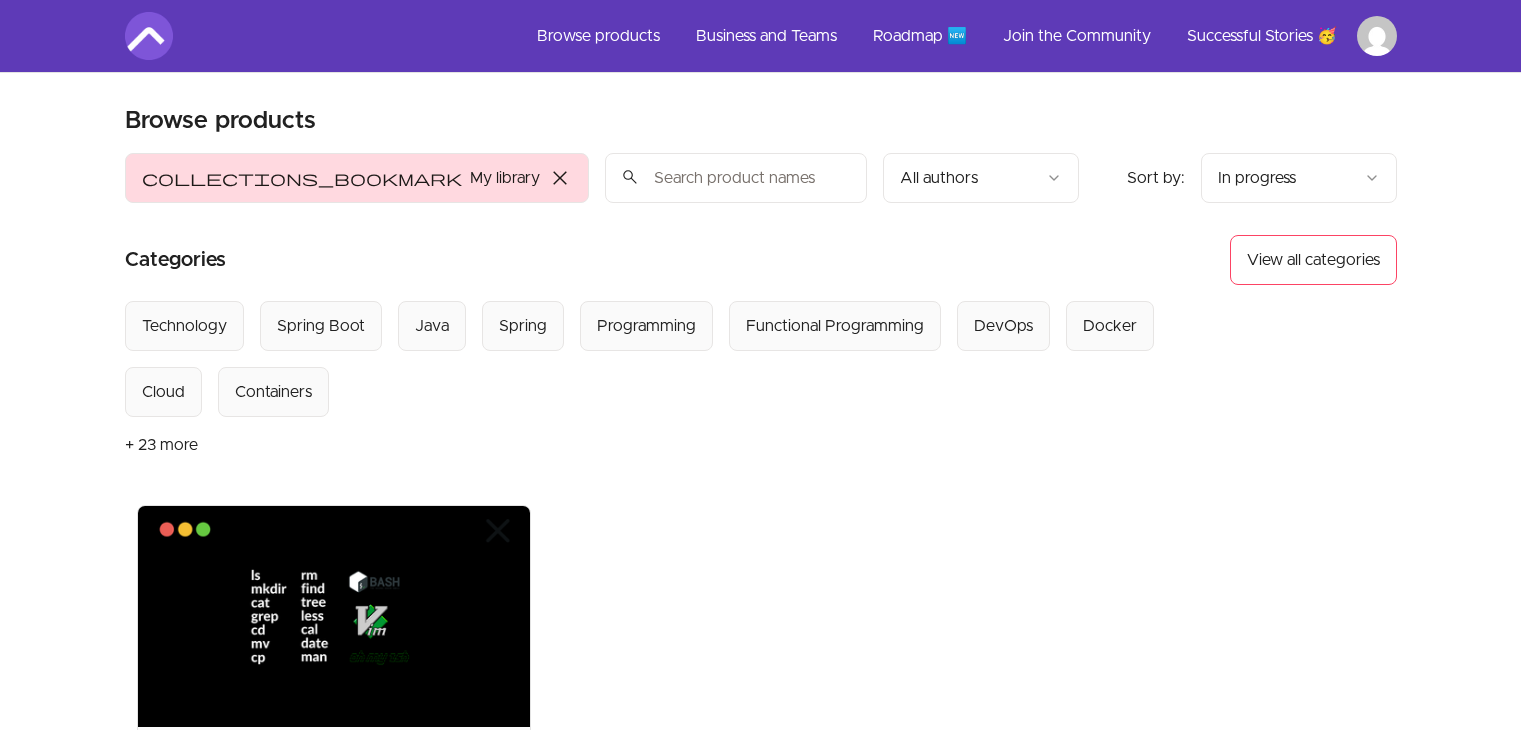 scroll, scrollTop: 0, scrollLeft: 0, axis: both 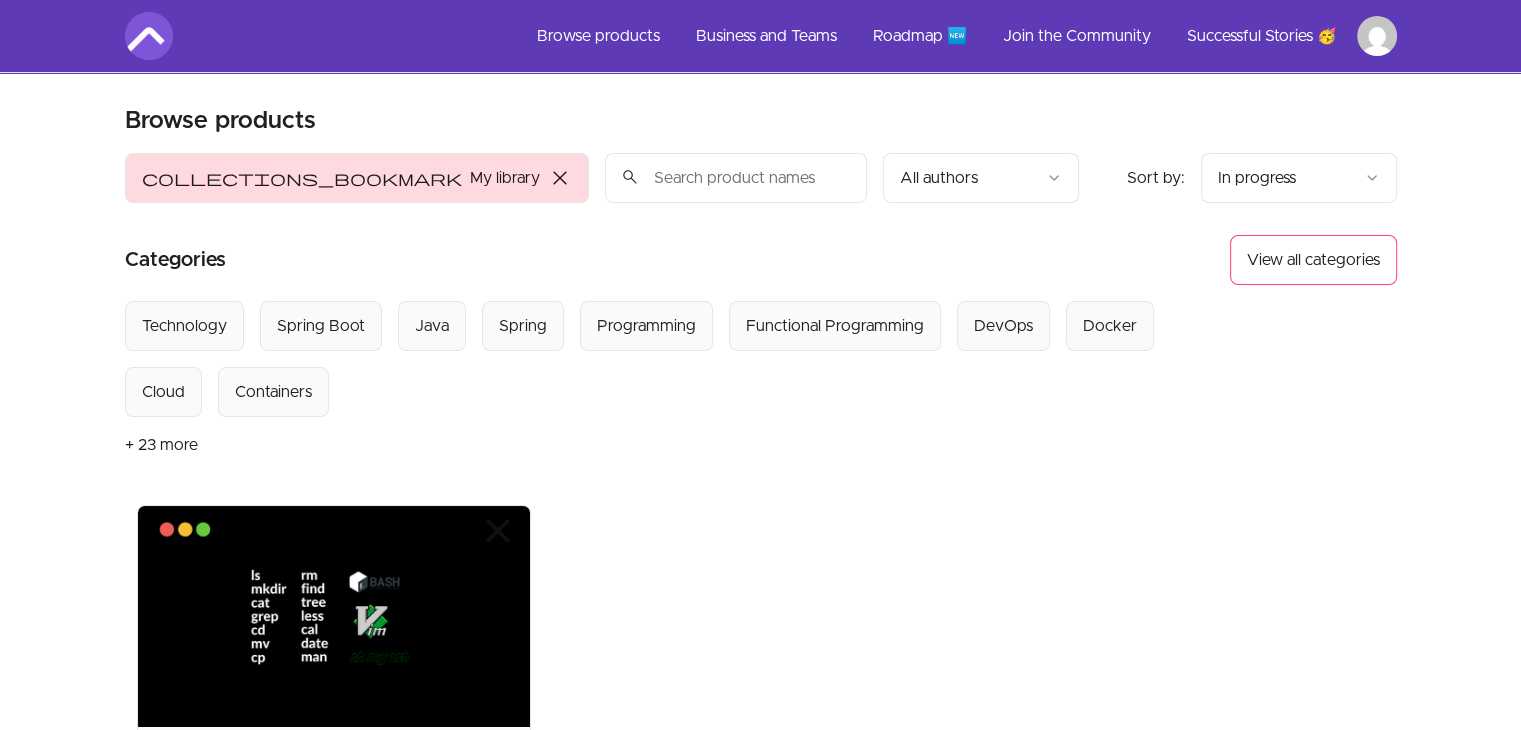 click on "close" at bounding box center [560, 178] 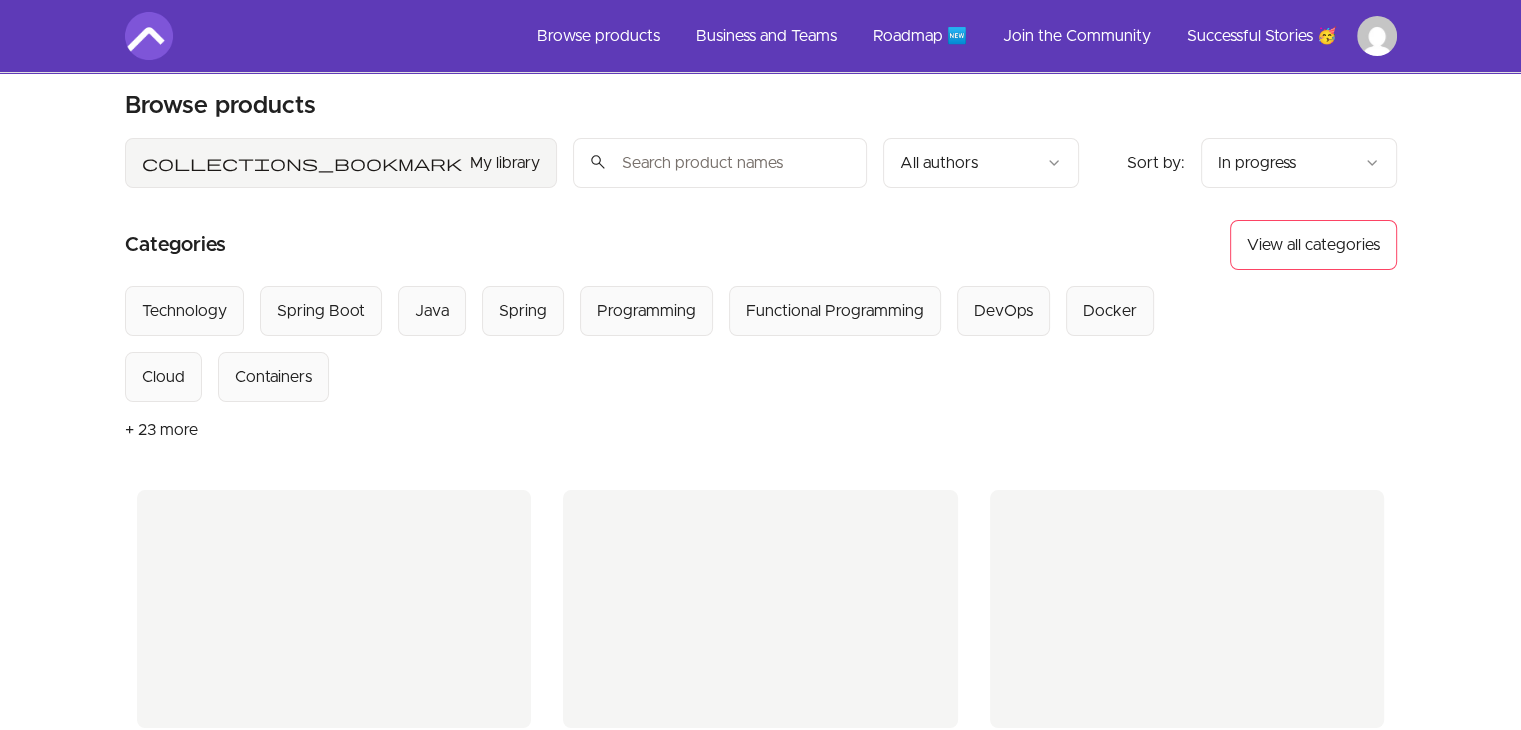 scroll, scrollTop: 0, scrollLeft: 0, axis: both 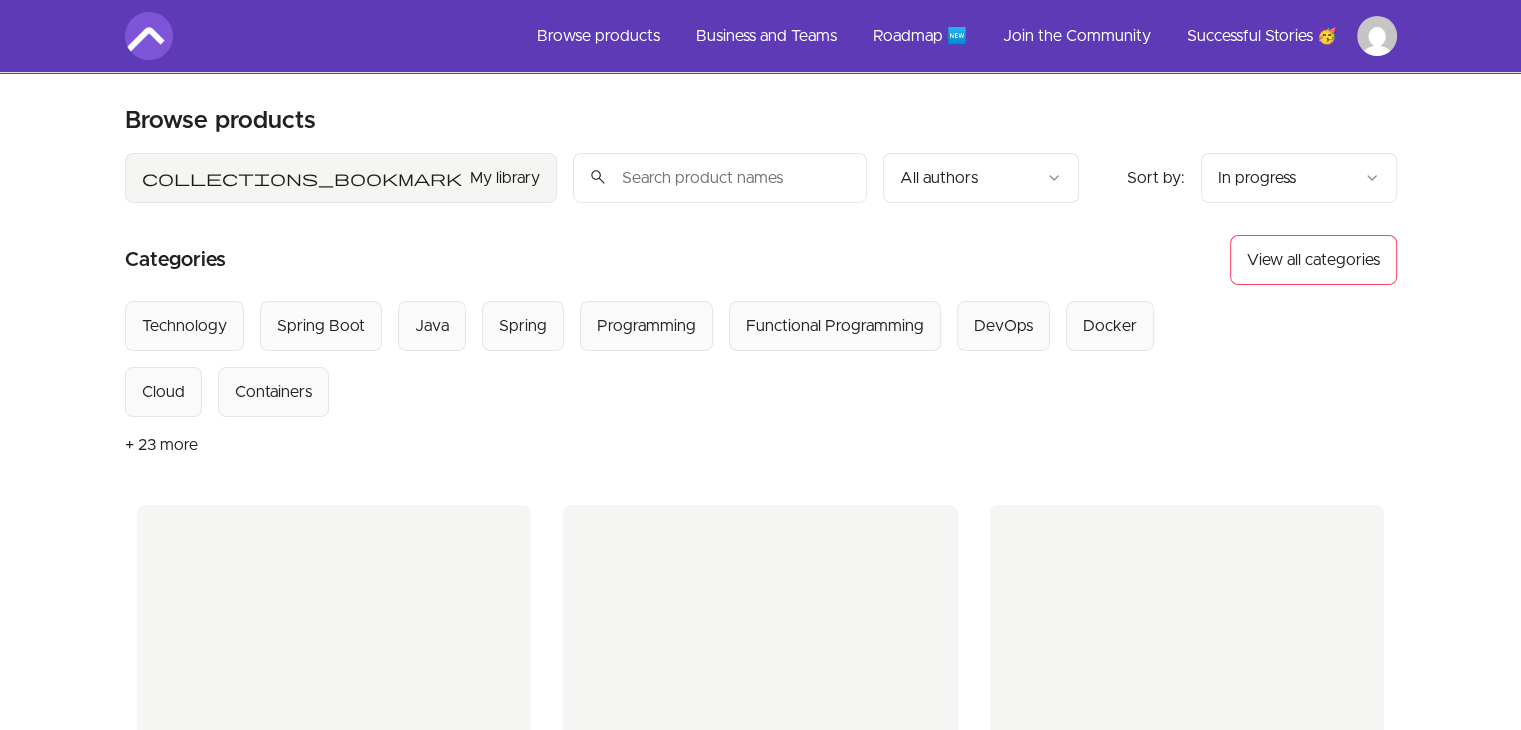 click on "collections_bookmark My library" at bounding box center [341, 178] 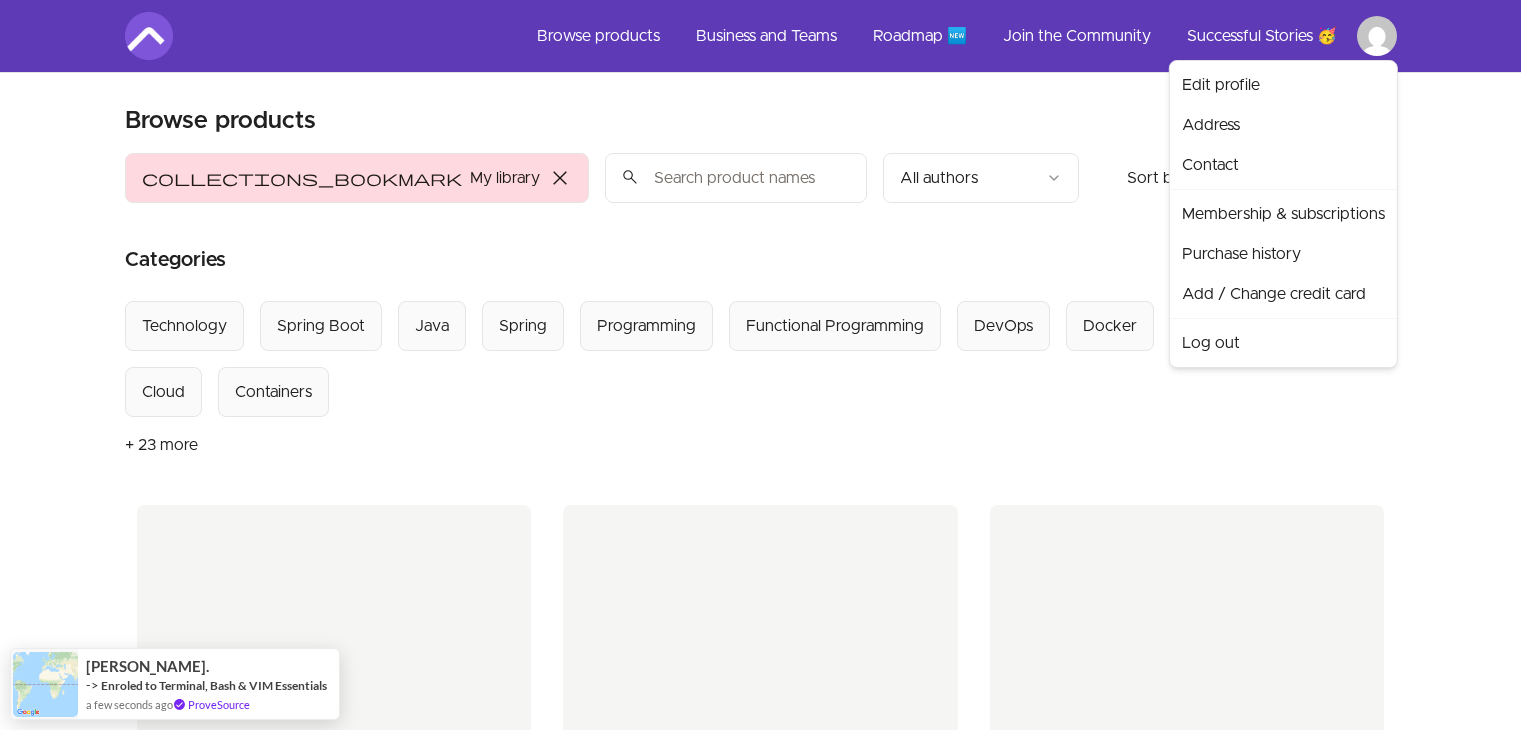 click on "Skip to main content Main menu Includes navigation links and user settings Browse products Business and Teams Roadmap 🆕  Join the Community Successful Stories 🥳 More   Browse products Product filters: collections_bookmark My library close Sort by: import_export In progress search All authors Sort by: import_export In progress Categories View all categories Select from all categories: Technology Spring Boot Java Spring Programming Functional Programming DevOps Docker Cloud Containers + 23 more Terminal, Bash & VIM Essentials Course • By Mama Samba Braima Nelson View content 1 product found ©  2025  Amigoscode - Join Facebook Group - Join Discord - Subscribe to Amigoscode Terms of Use Privacy Policy
PRATIK. ->   Enroled to Terminal, Bash & VIM Essentials a few seconds ago     ProveSource Edit profile Address Contact Membership & subscriptions Purchase history Add / Change credit card Log out" at bounding box center [768, 847] 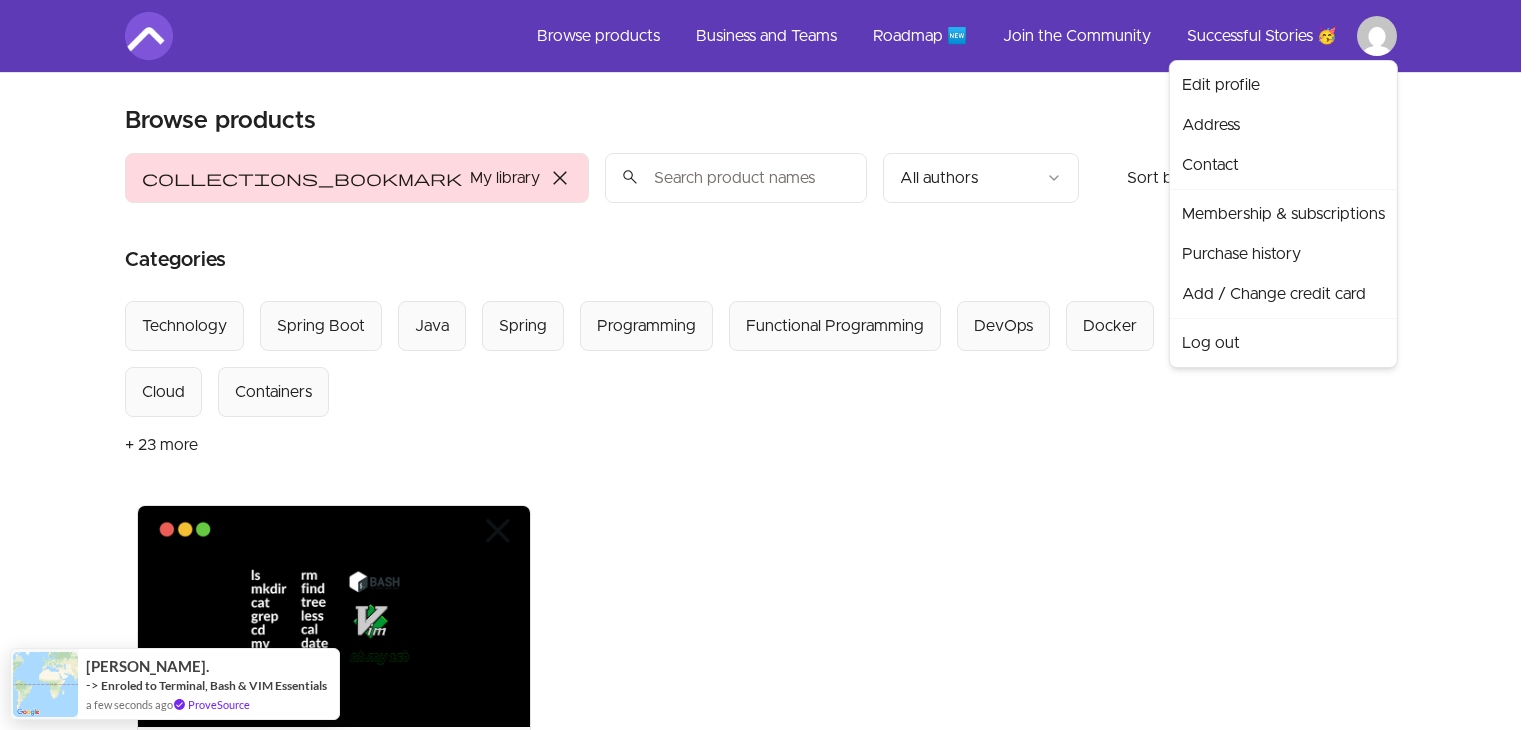 click on "Skip to main content Main menu Includes navigation links and user settings Browse products Business and Teams Roadmap 🆕  Join the Community Successful Stories 🥳 More   Browse products Product filters: collections_bookmark My library close Sort by: import_export In progress search All authors Sort by: import_export In progress Categories View all categories Select from all categories: Technology Spring Boot Java Spring Programming Functional Programming DevOps Docker Cloud Containers + 23 more Terminal, Bash & VIM Essentials Course • By Mama Samba Braima Nelson View content 1 product found ©  2025  Amigoscode - Join Facebook Group - Join Discord - Subscribe to Amigoscode Terms of Use Privacy Policy
PRATIK. ->   Enroled to Terminal, Bash & VIM Essentials a few seconds ago     ProveSource Edit profile Address Contact Membership & subscriptions Purchase history Add / Change credit card Log out" at bounding box center [768, 618] 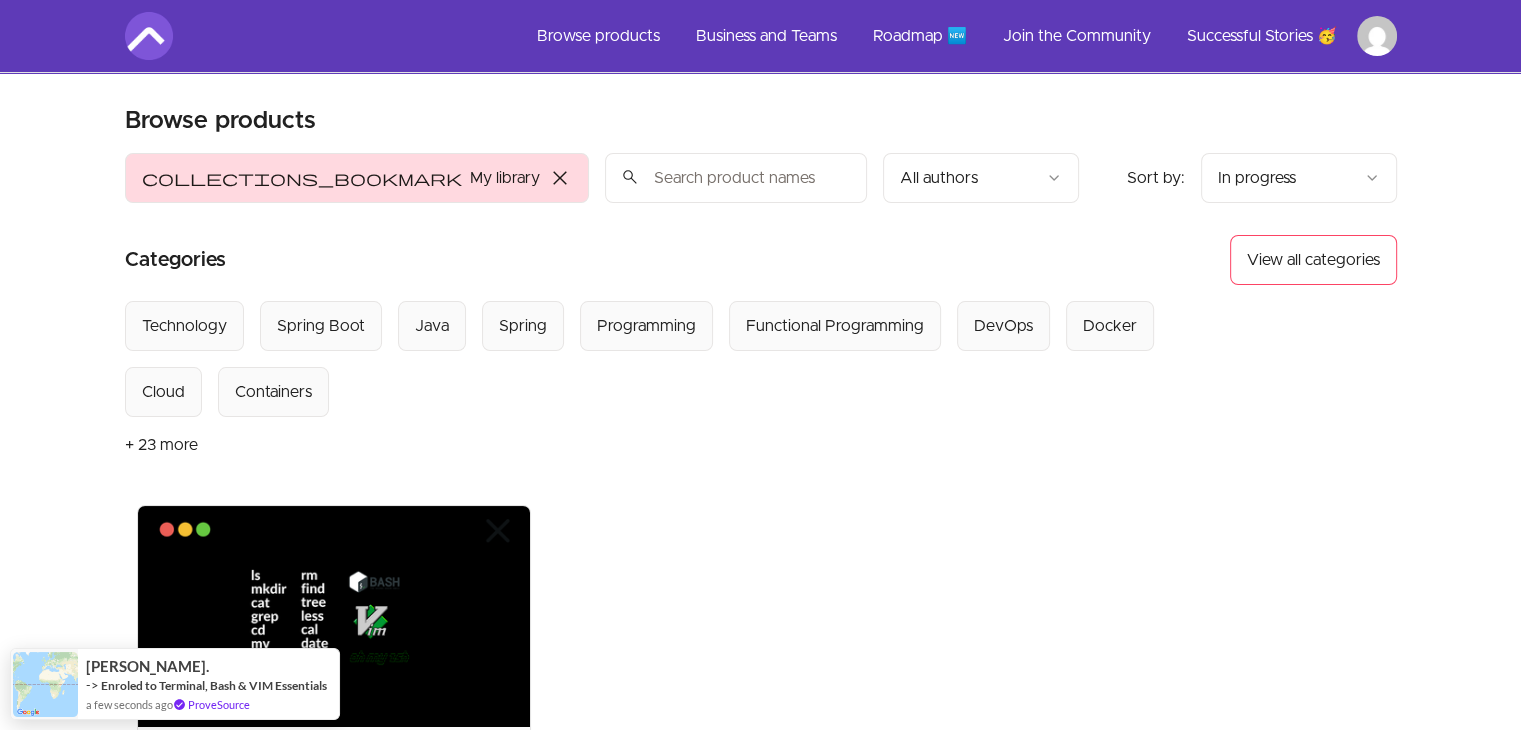 click on "Skip to main content Main menu Includes navigation links and user settings Browse products Business and Teams Roadmap 🆕  Join the Community Successful Stories 🥳 More   Browse products Product filters: collections_bookmark My library close Sort by: import_export In progress search All authors Sort by: import_export In progress Categories View all categories Select from all categories: Technology Spring Boot Java Spring Programming Functional Programming DevOps Docker Cloud Containers + 23 more Terminal, Bash & VIM Essentials Course • By Mama Samba Braima Nelson View content 1 product found ©  2025  Amigoscode - Join Facebook Group - Join Discord - Subscribe to Amigoscode Terms of Use Privacy Policy
PRATIK. ->   Enroled to Terminal, Bash & VIM Essentials a few seconds ago     ProveSource" at bounding box center [760, 618] 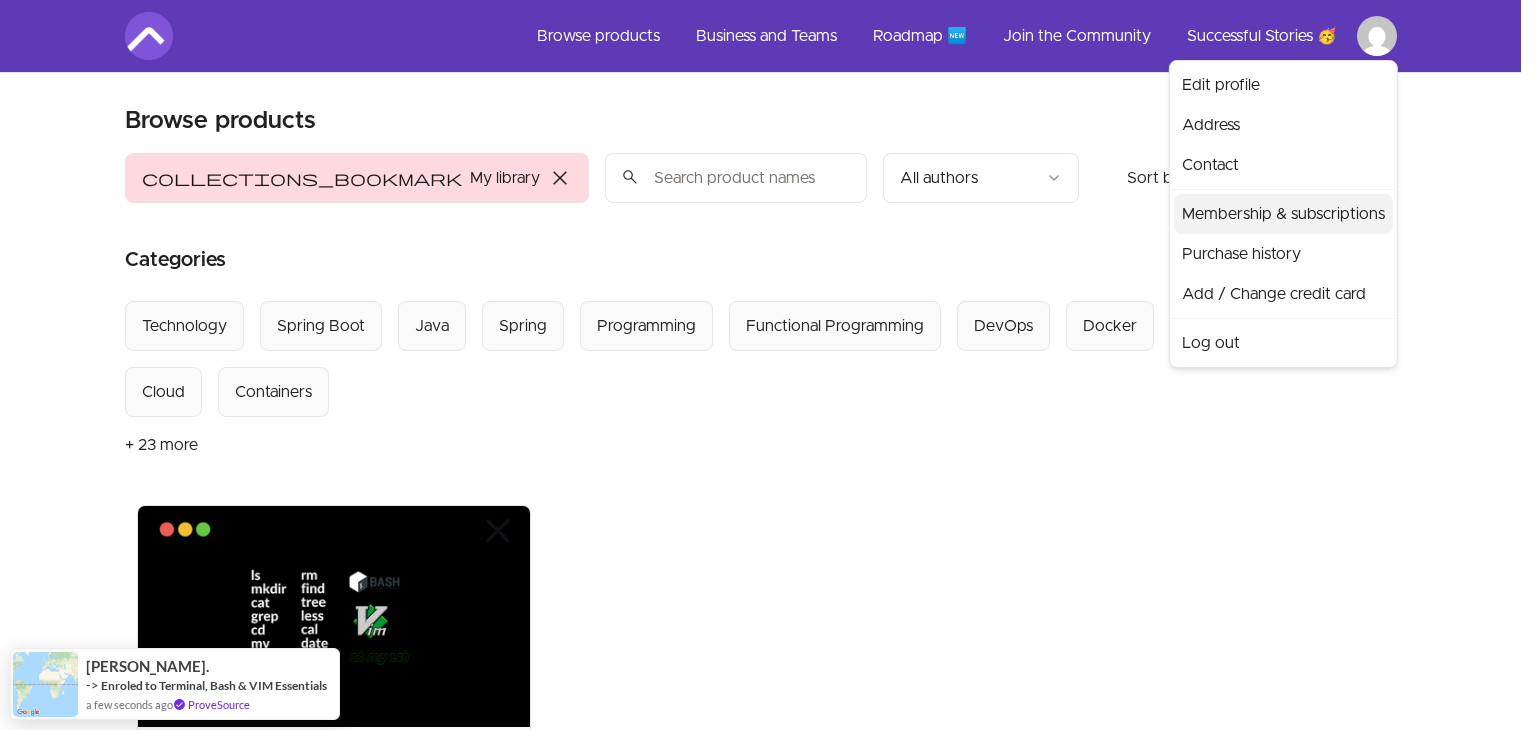 click on "Membership & subscriptions" at bounding box center [1283, 214] 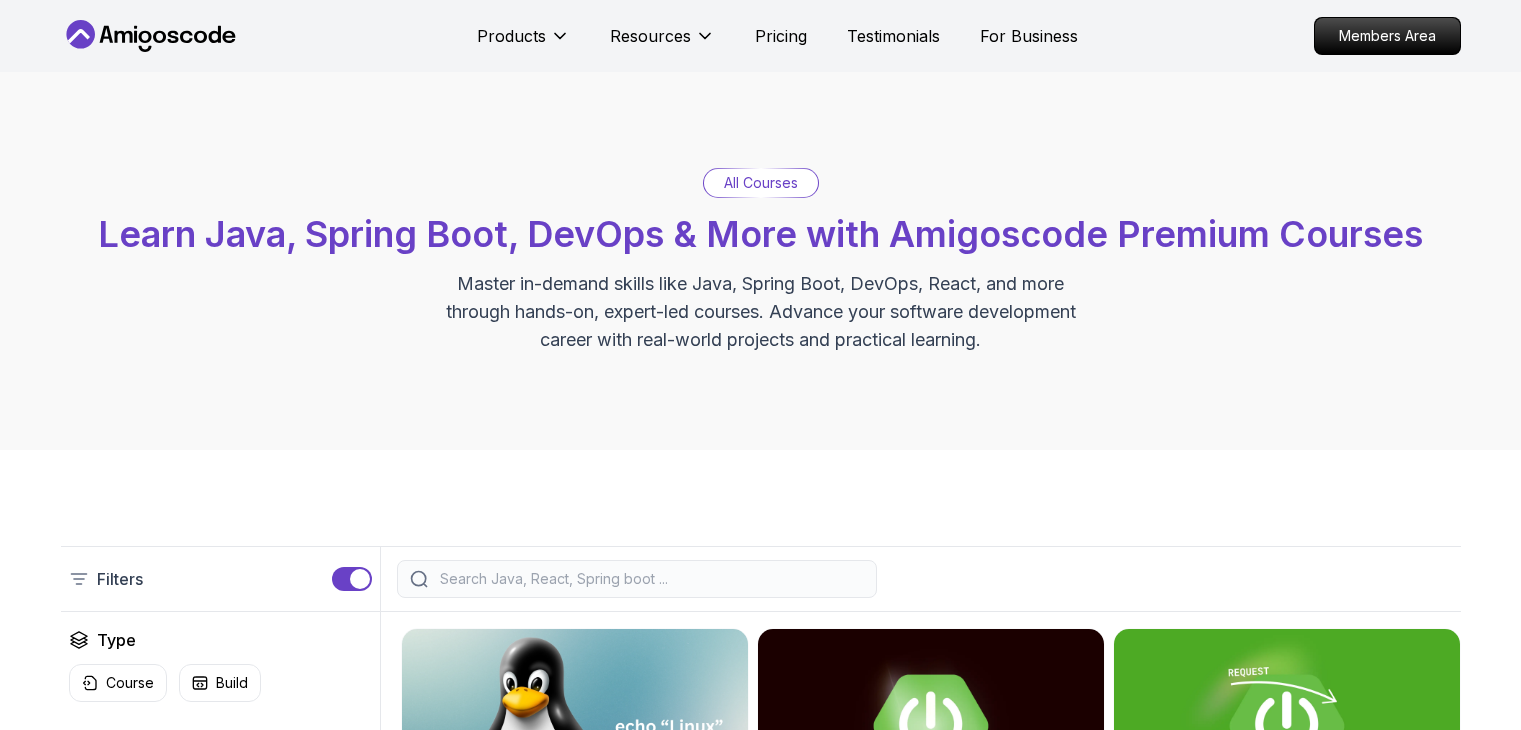 scroll, scrollTop: 300, scrollLeft: 0, axis: vertical 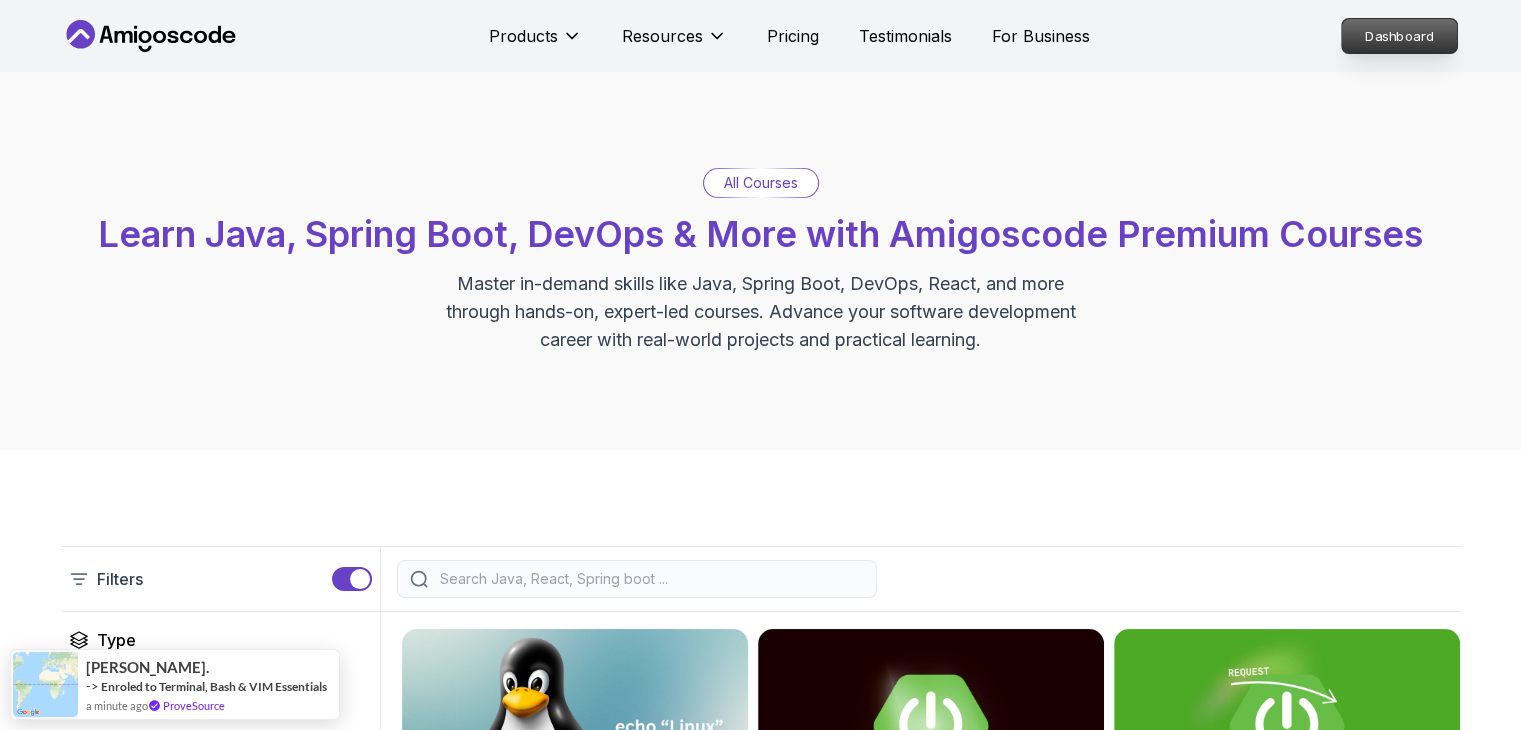 click on "Dashboard" at bounding box center [1399, 36] 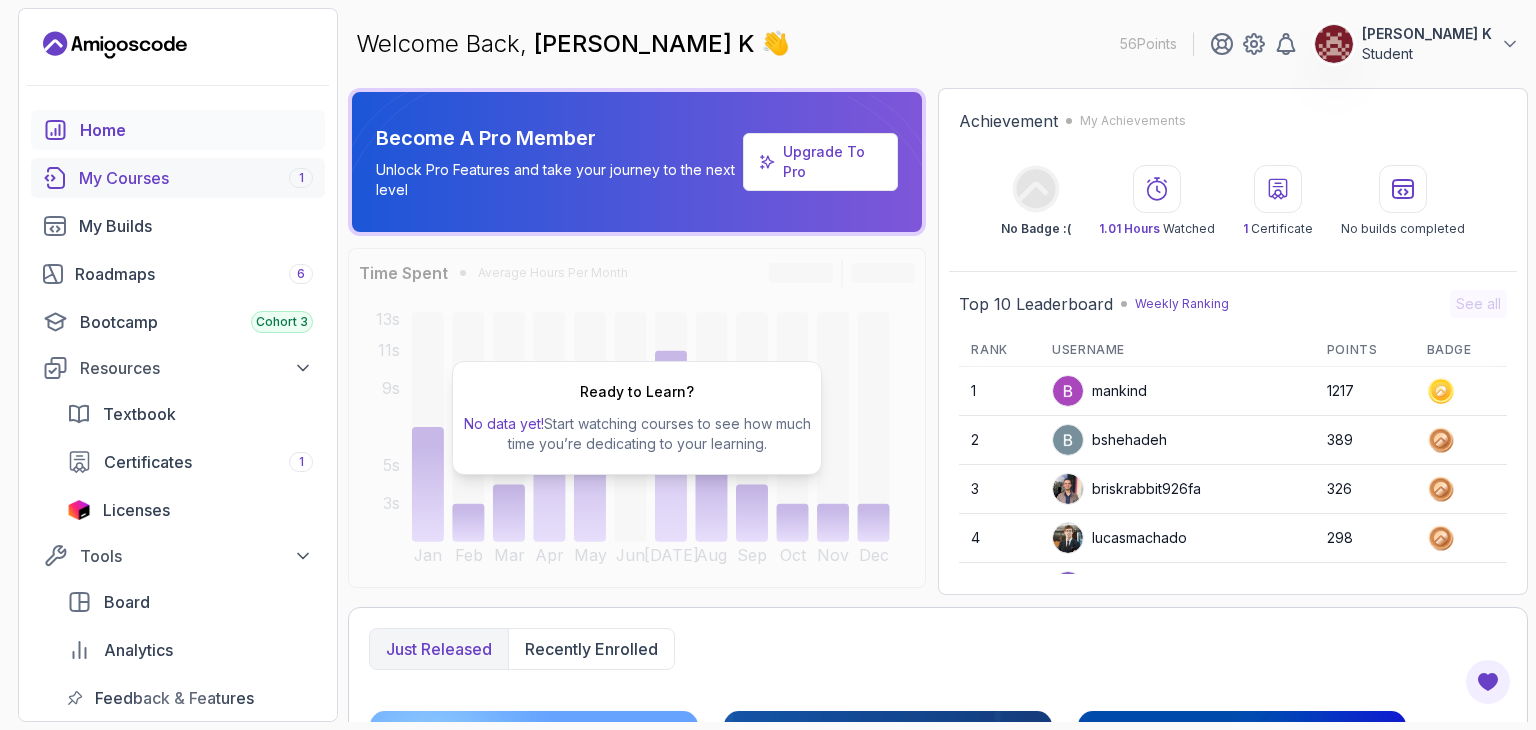 click on "My Courses 1" at bounding box center (196, 178) 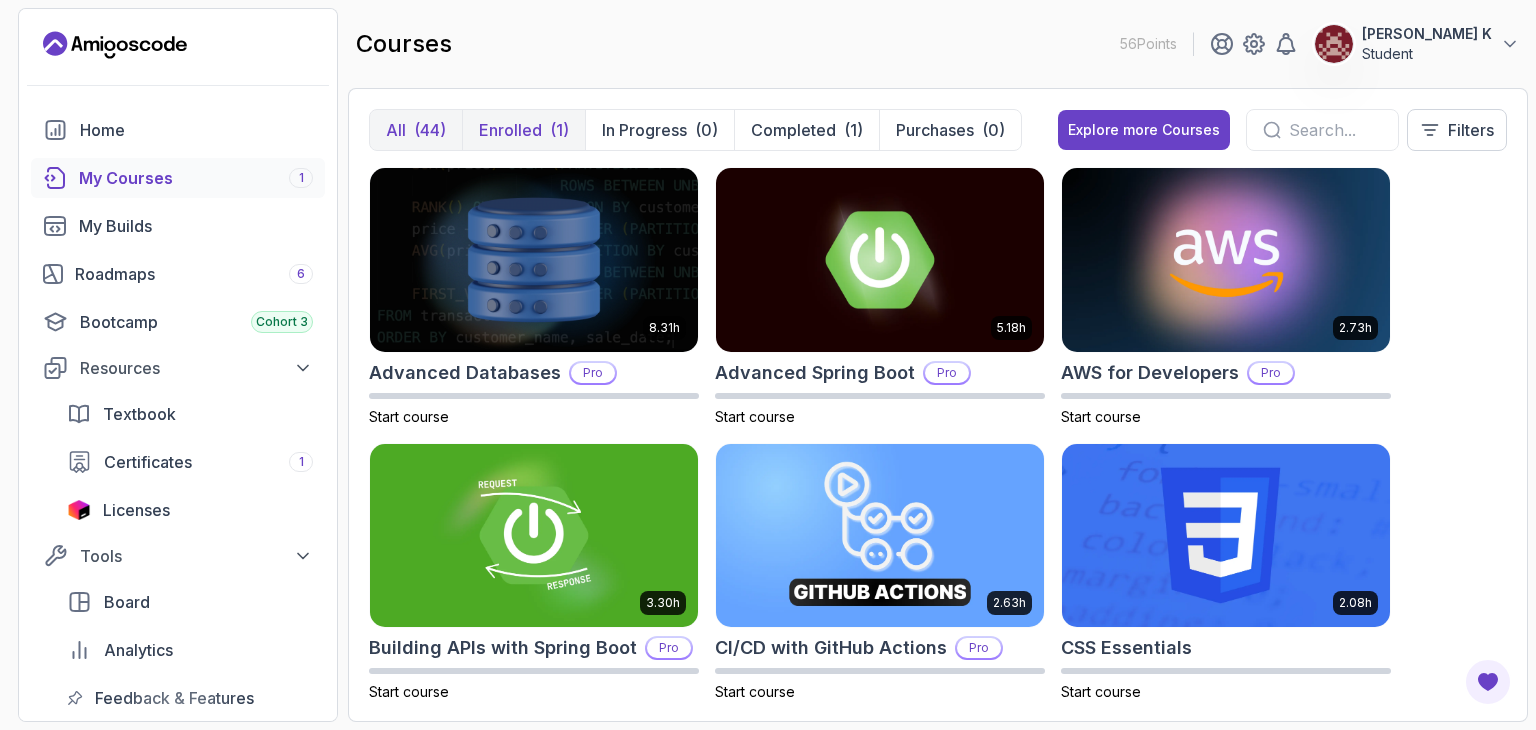 click on "Enrolled" at bounding box center (510, 130) 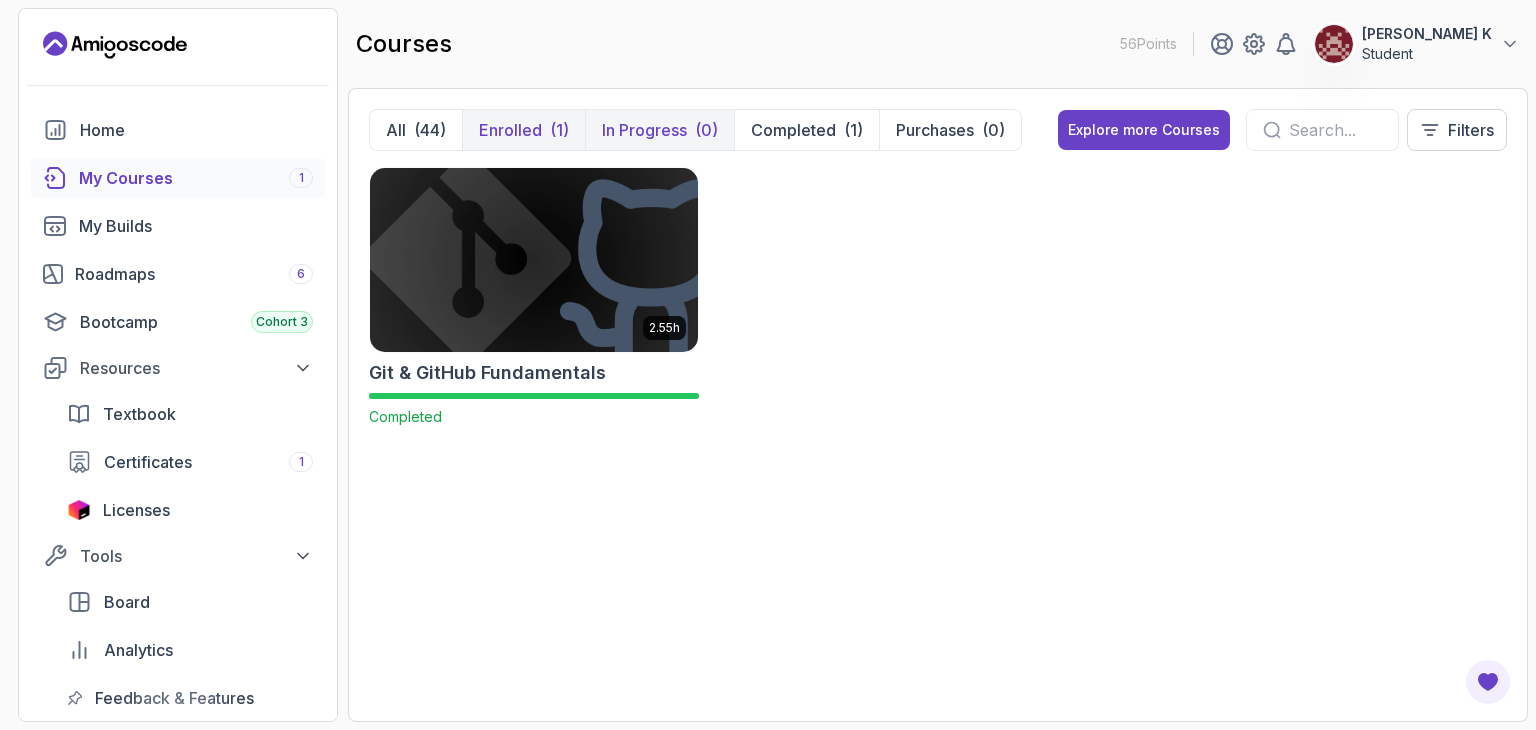 click on "In Progress (0)" at bounding box center [659, 130] 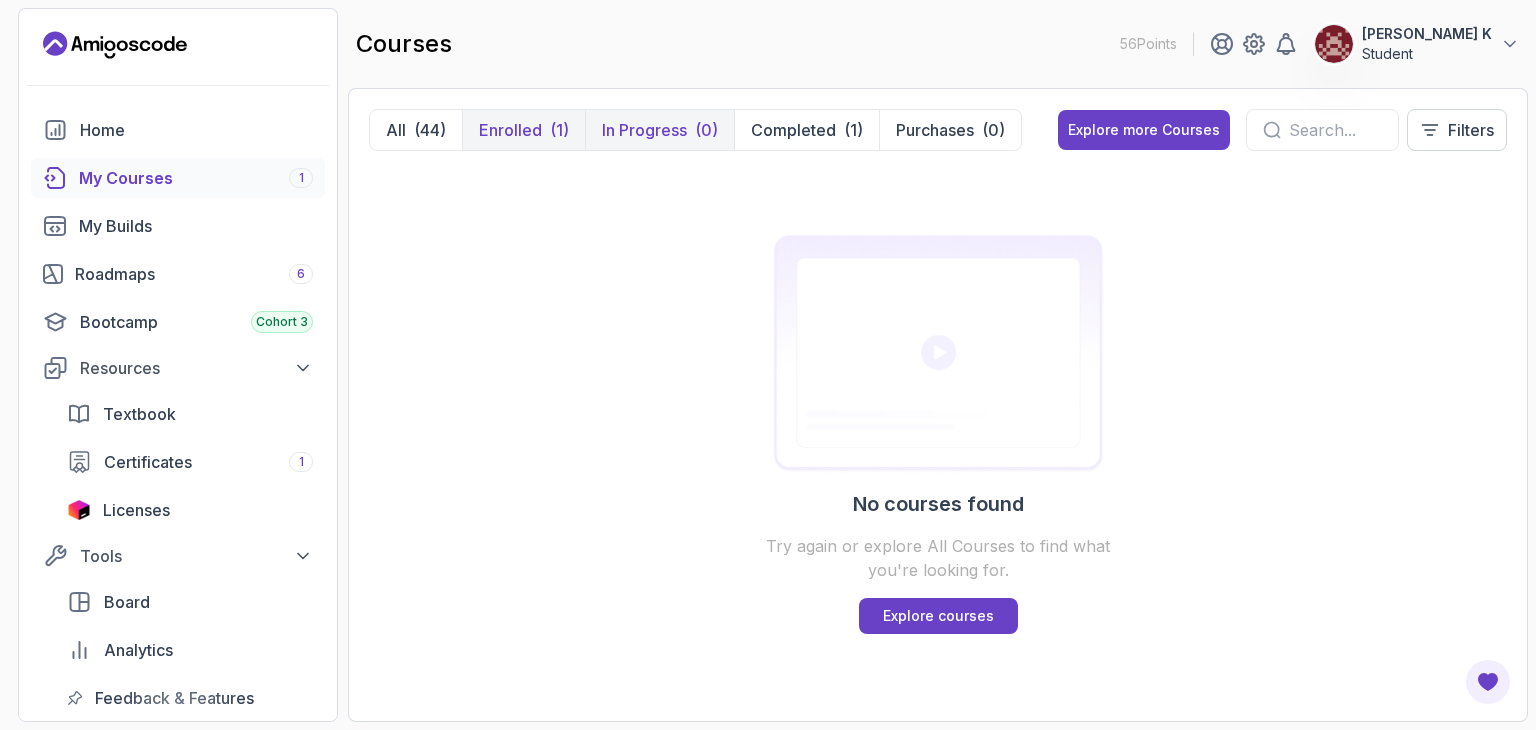 click on "Enrolled (1)" at bounding box center (523, 130) 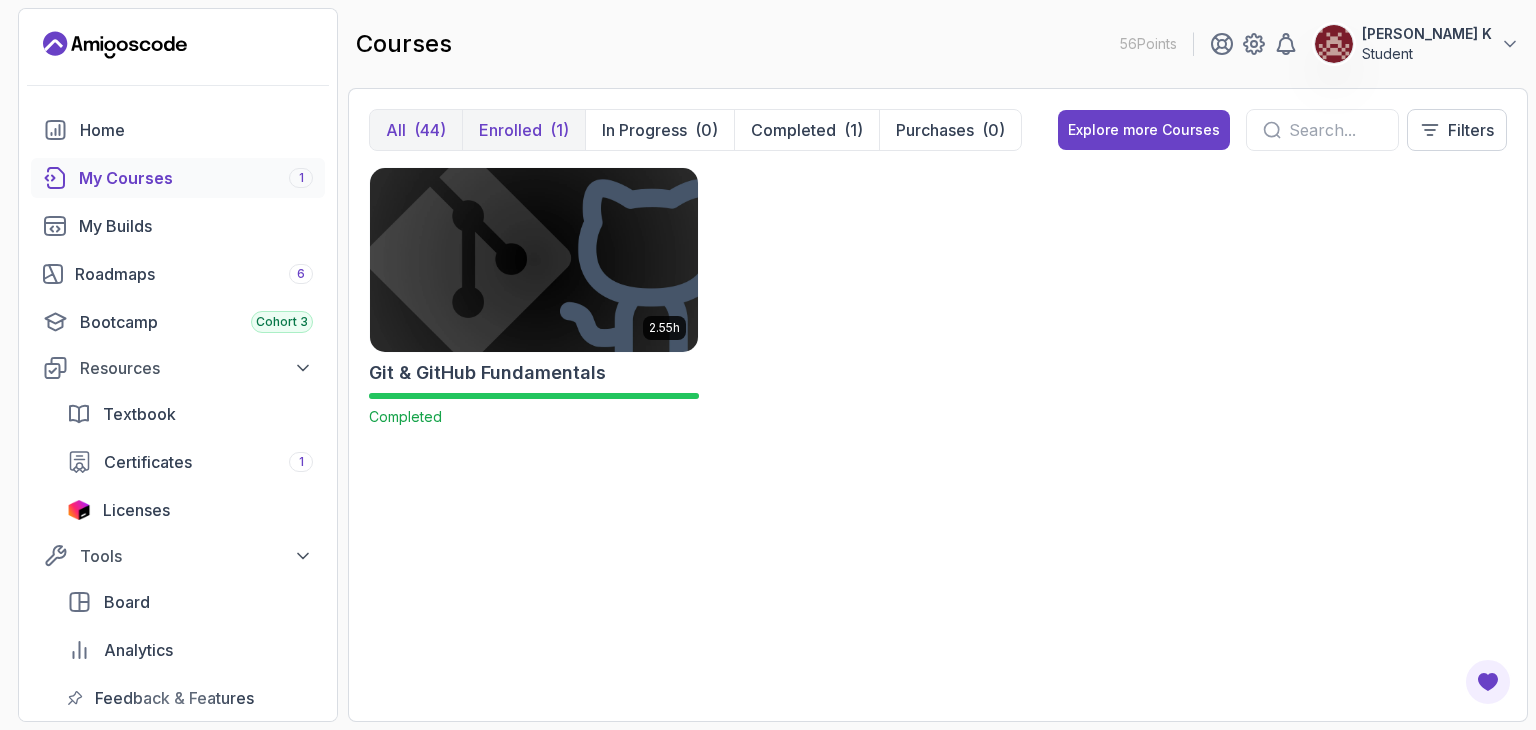 click on "(44)" at bounding box center [430, 130] 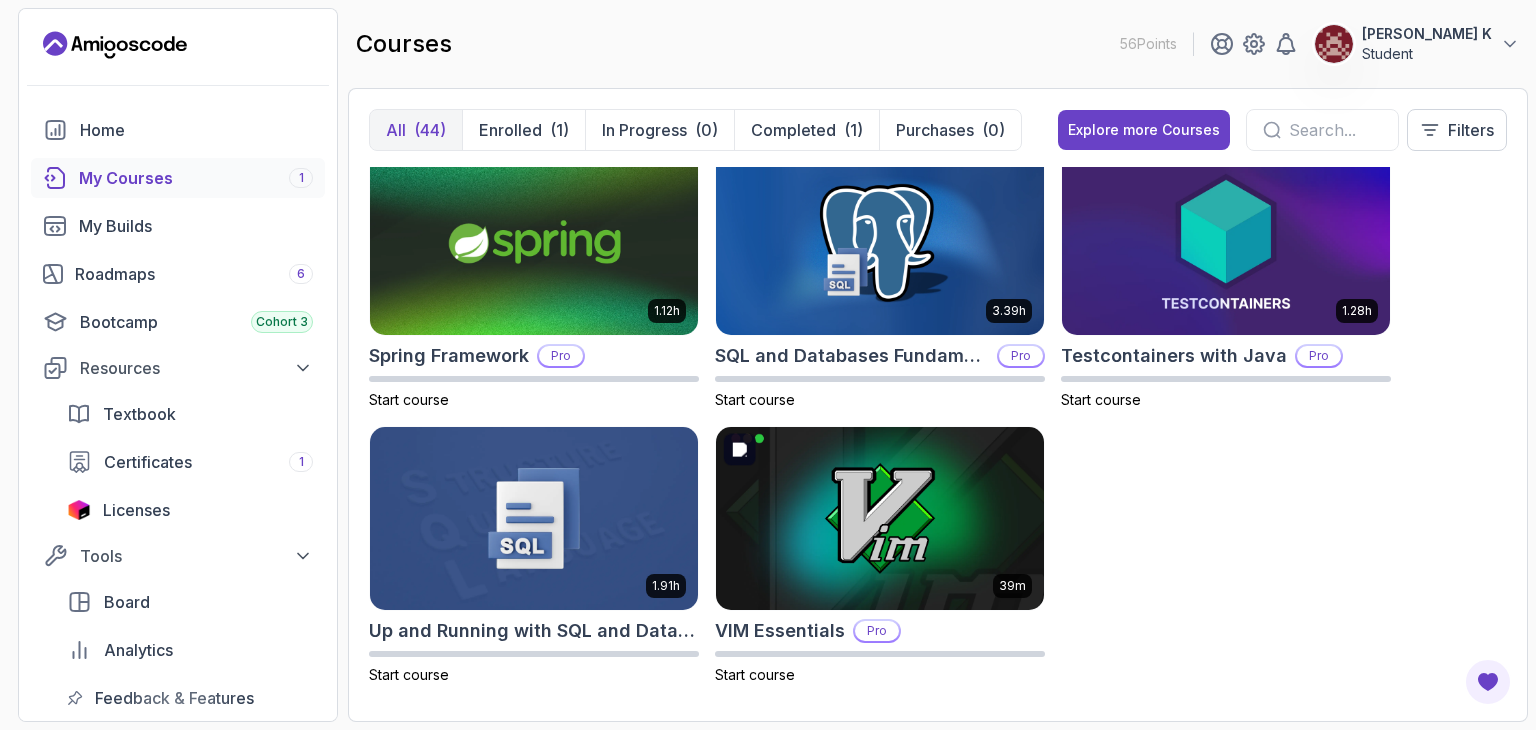 scroll, scrollTop: 3608, scrollLeft: 0, axis: vertical 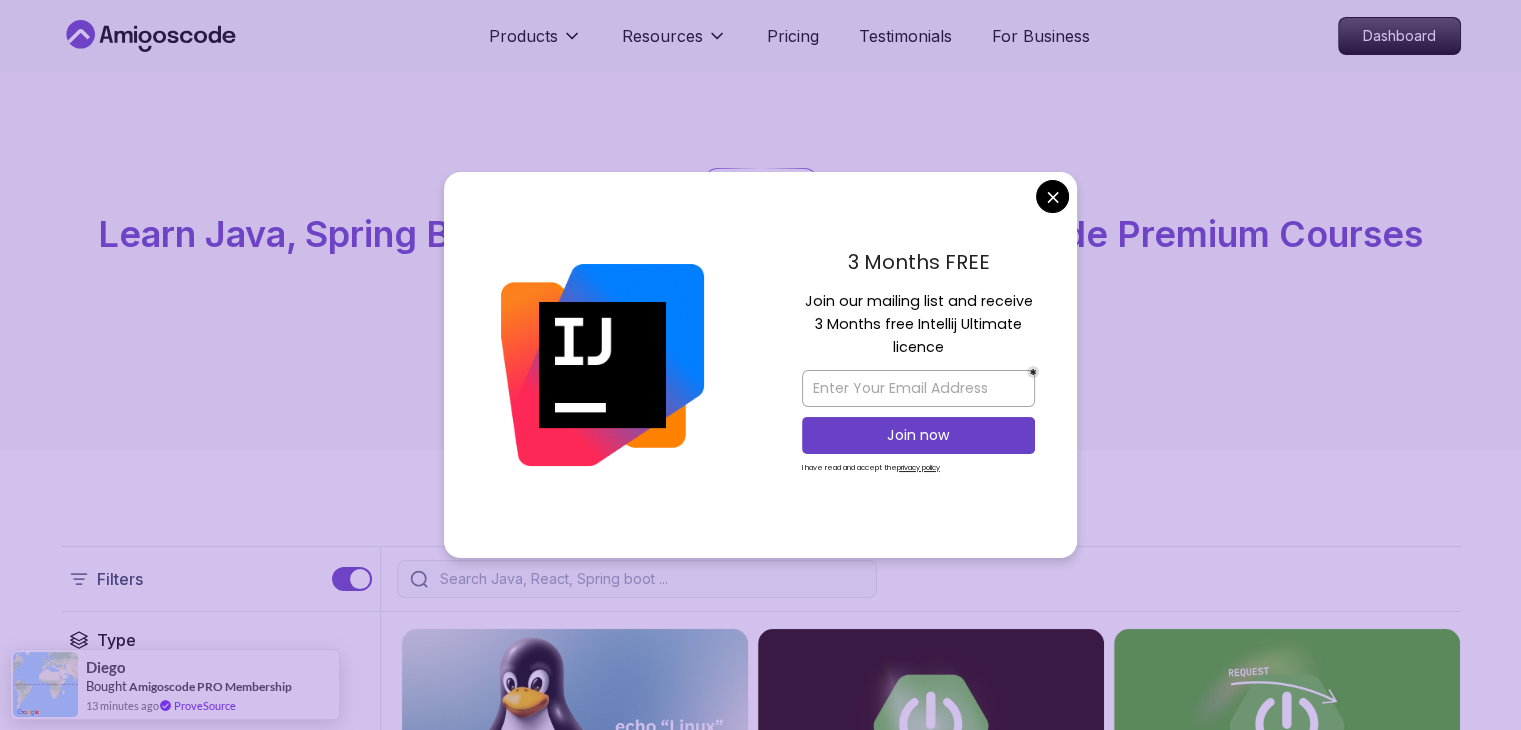 click on "Products Resources Pricing Testimonials For Business Dashboard Products Resources Pricing Testimonials For Business Dashboard All Courses Learn Java, Spring Boot, DevOps & More with Amigoscode Premium Courses Master in-demand skills like Java, Spring Boot, DevOps, React, and more through hands-on, expert-led courses. Advance your software development career with real-world projects and practical learning. Filters Filters Type Course Build Price Pro Free Instructors Nelson Djalo Richard Abz Duration 0-1 Hour 1-3 Hours +3 Hours Track Front End Back End Dev Ops Full Stack Level Junior Mid-level Senior 6.00h Linux Fundamentals Pro Learn the fundamentals of Linux and how to use the command line 5.18h Advanced Spring Boot Pro Dive deep into Spring Boot with our advanced course, designed to take your skills from intermediate to expert level. 3.30h Building APIs with Spring Boot Pro Learn to build robust, scalable APIs with Spring Boot, mastering REST principles, JSON handling, and embedded server configuration. NEW" at bounding box center (760, 4985) 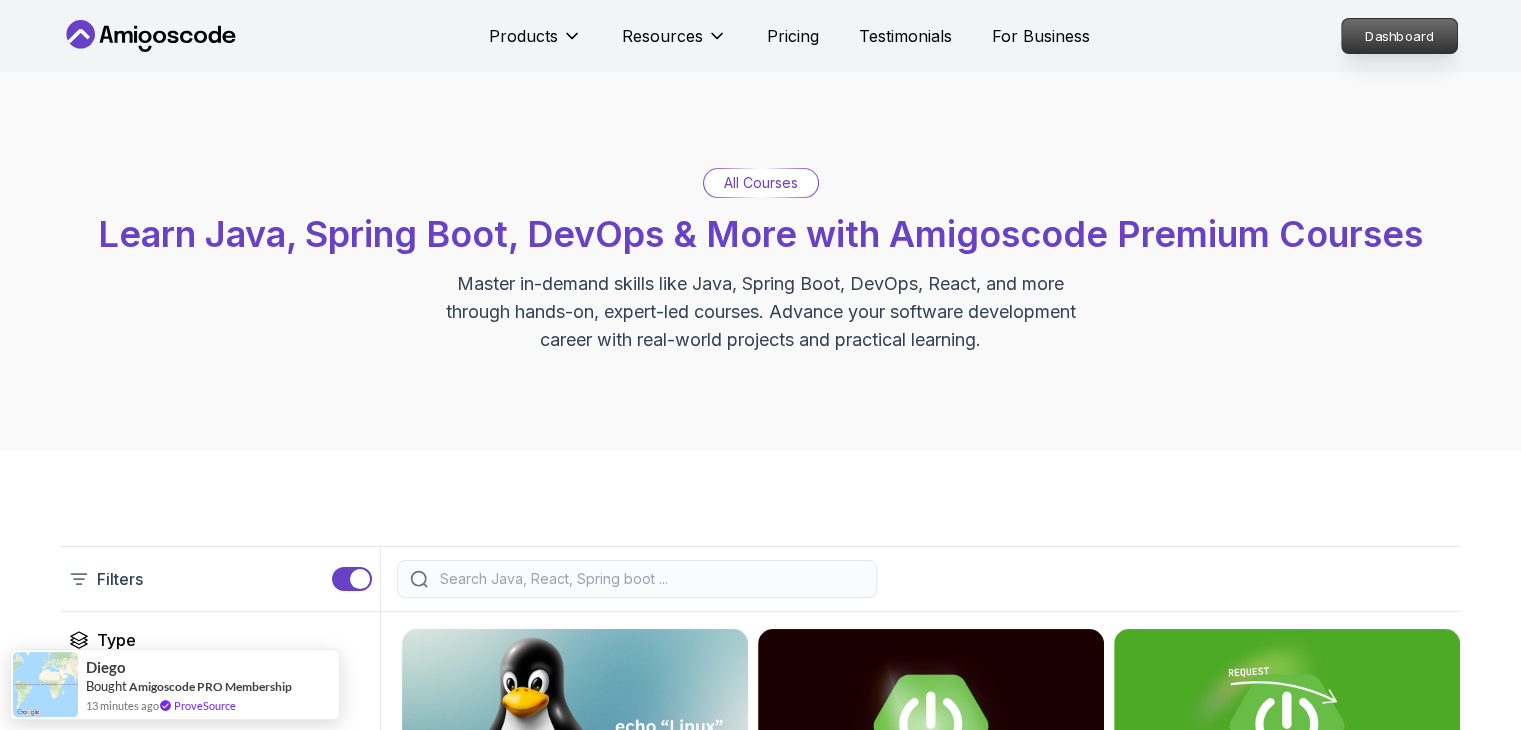 click on "Dashboard" at bounding box center [1399, 36] 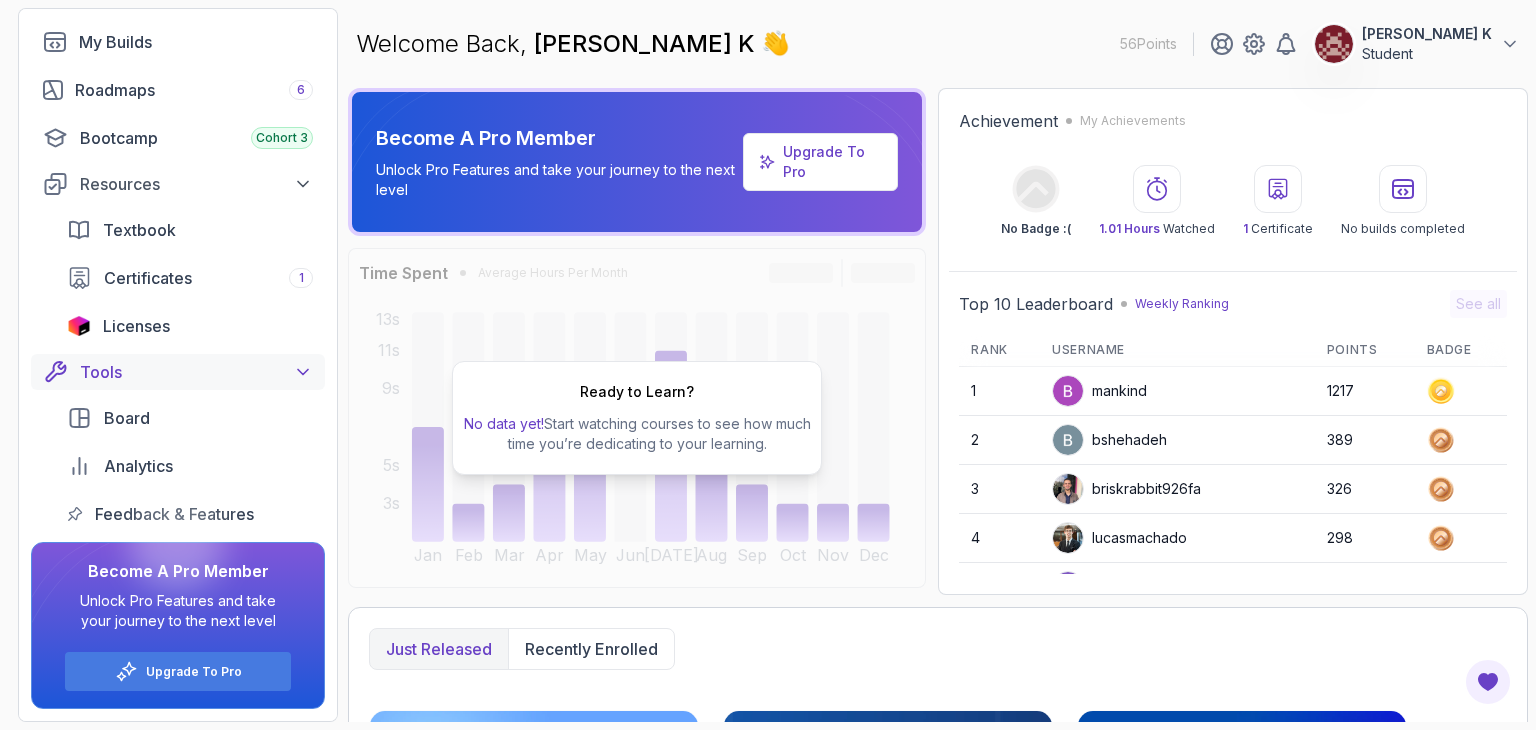 scroll, scrollTop: 0, scrollLeft: 0, axis: both 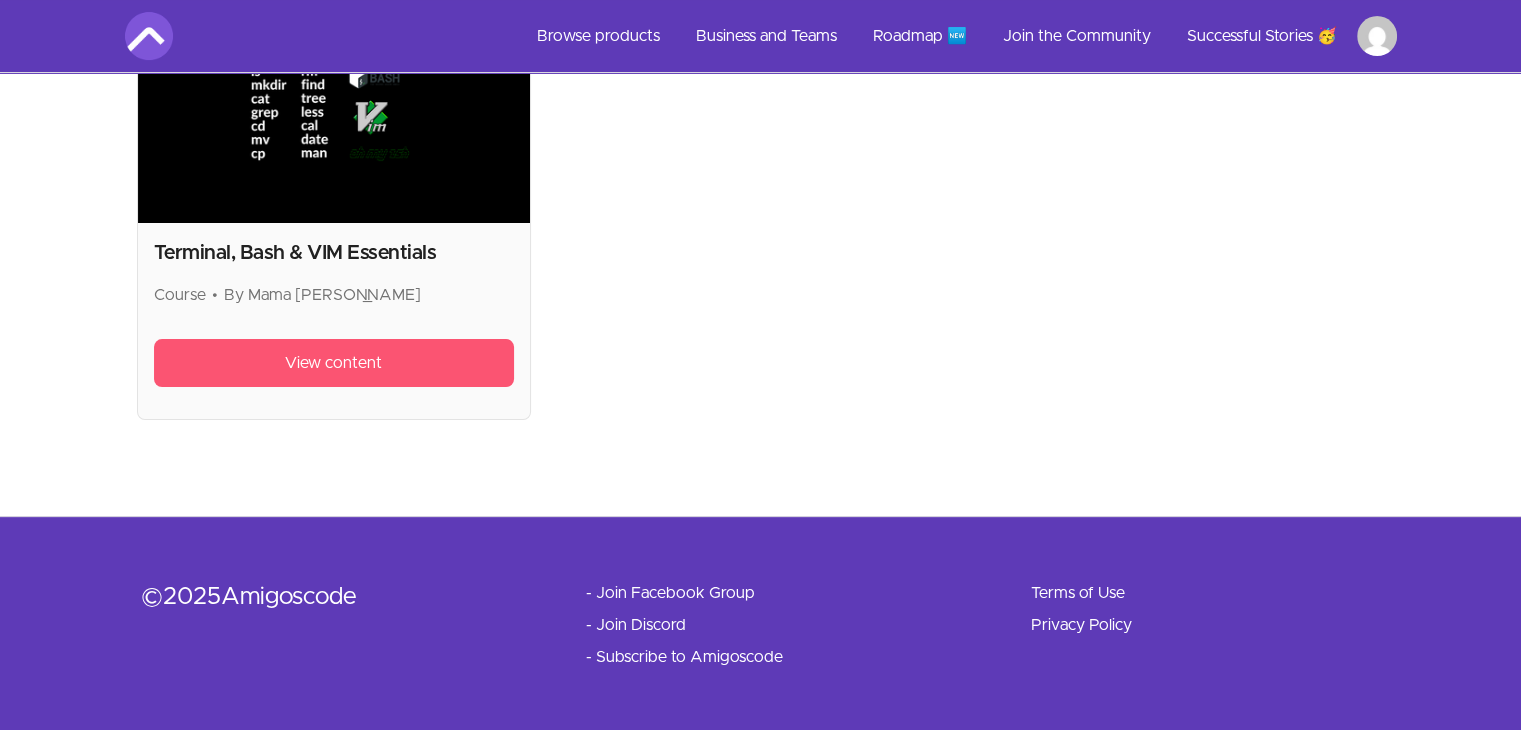 click on "View content" at bounding box center (334, 363) 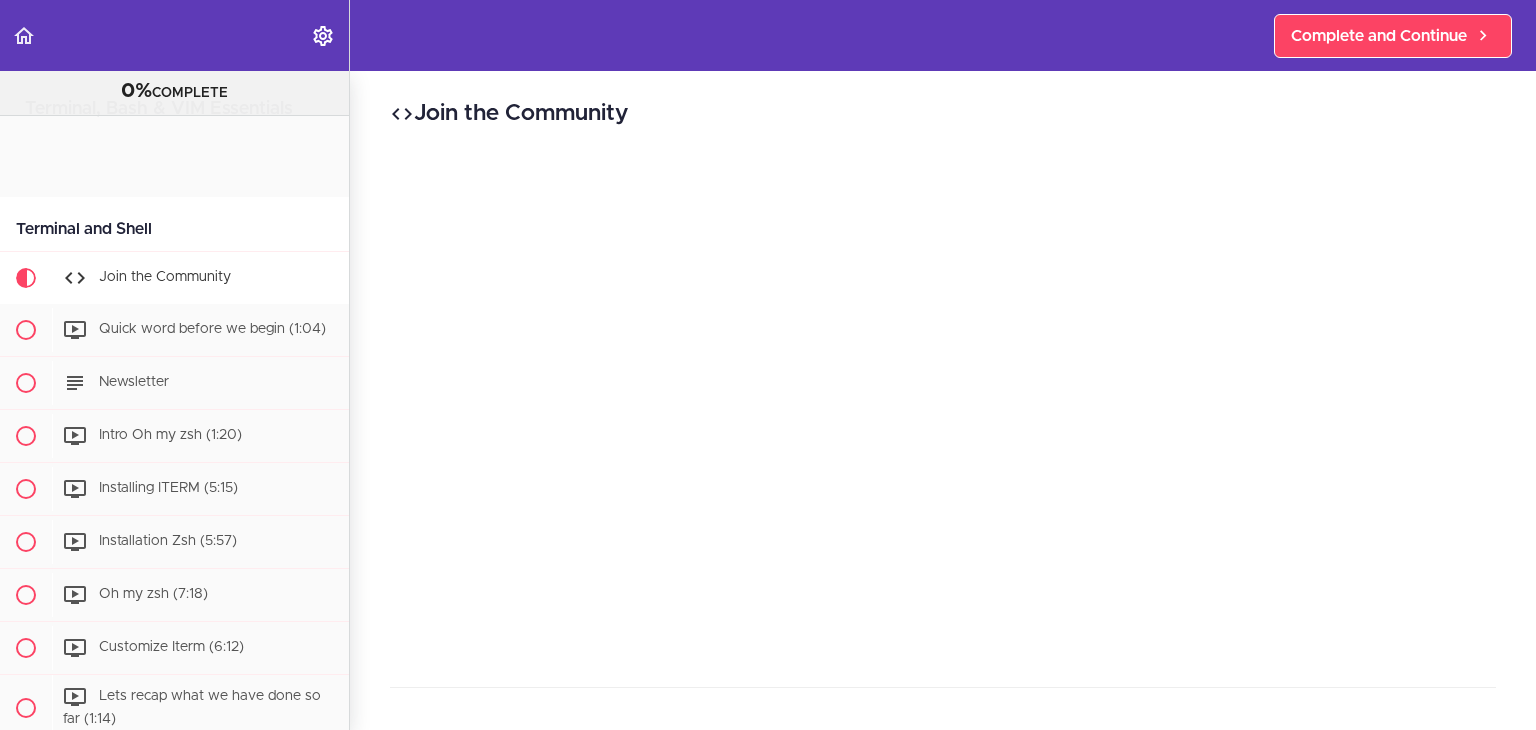 scroll, scrollTop: 0, scrollLeft: 0, axis: both 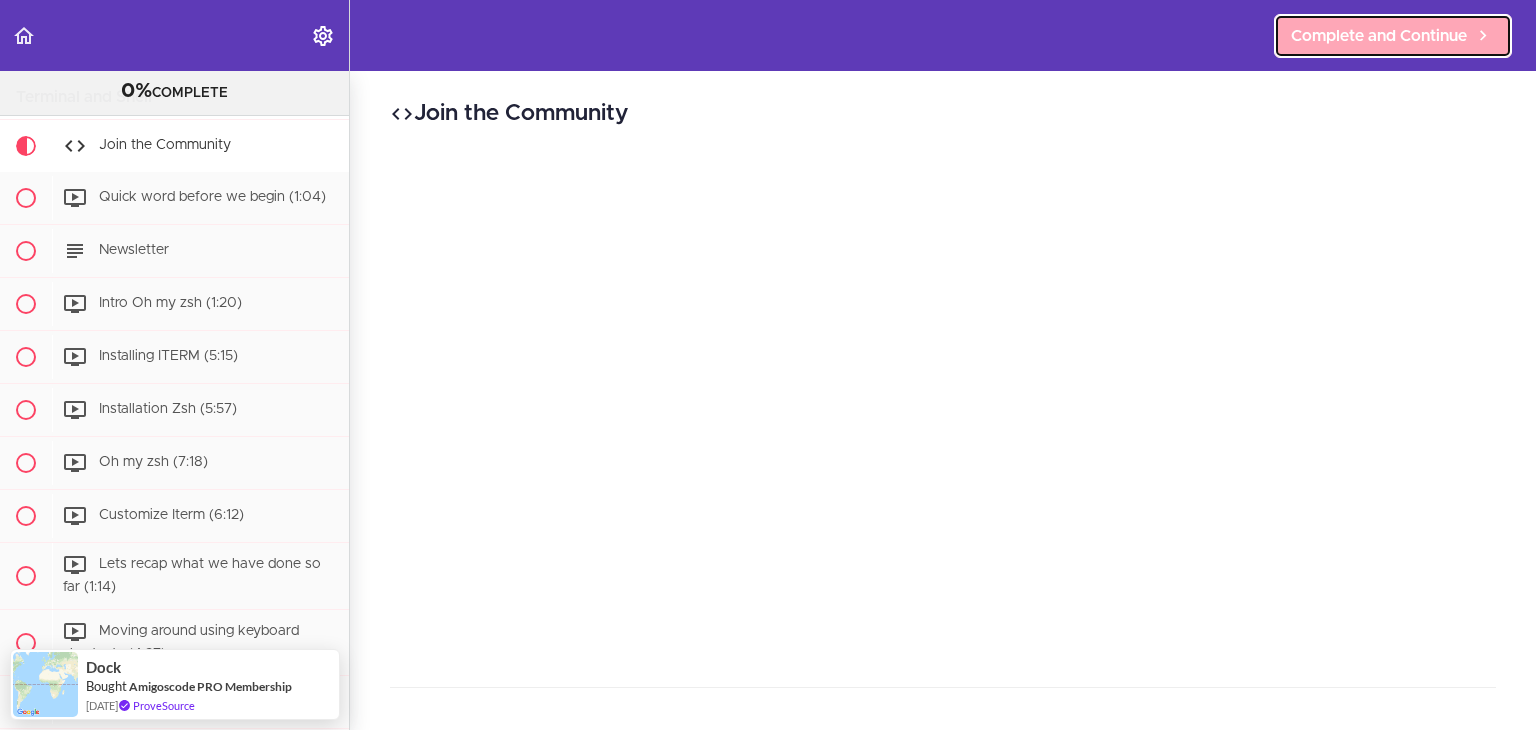 click on "Complete and Continue" at bounding box center [1379, 36] 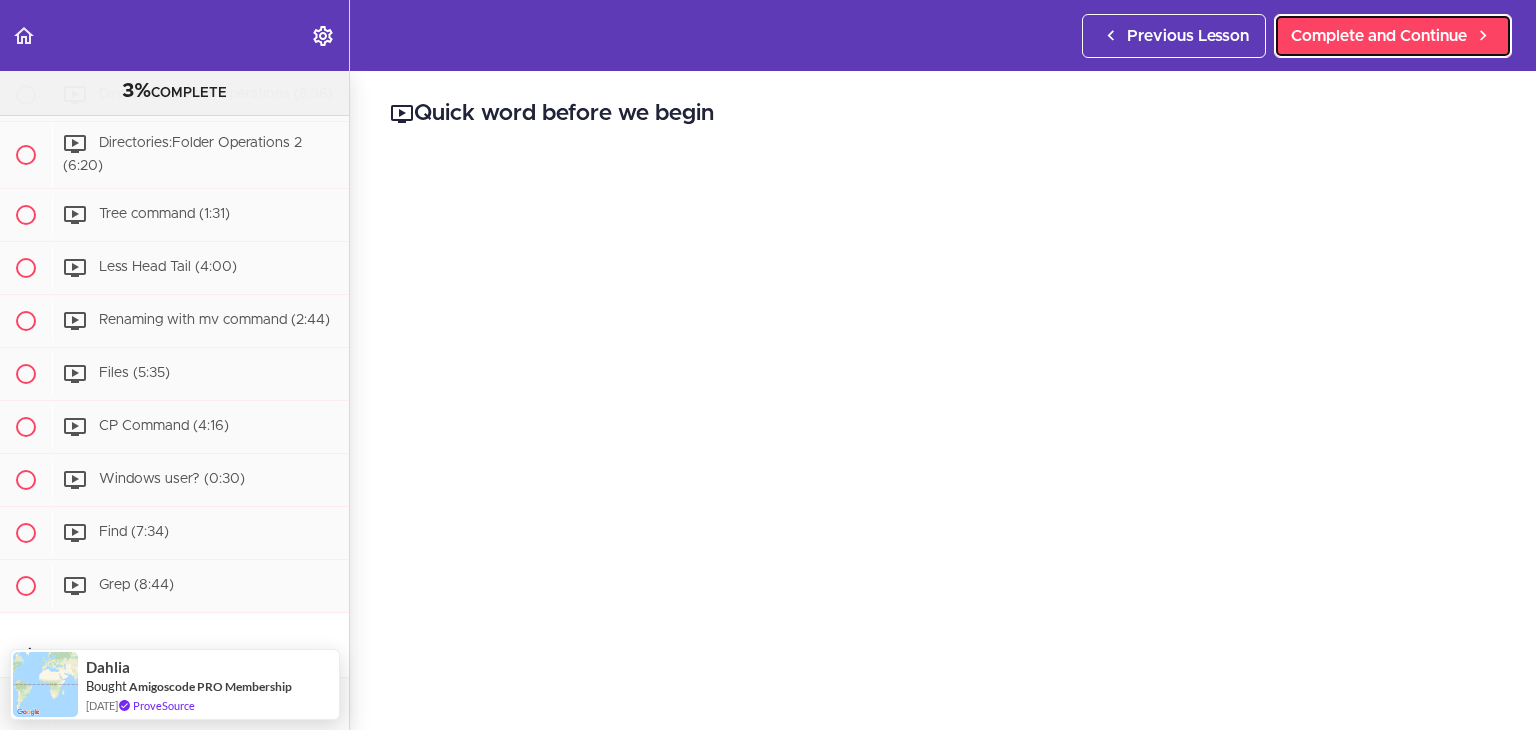 scroll, scrollTop: 692, scrollLeft: 0, axis: vertical 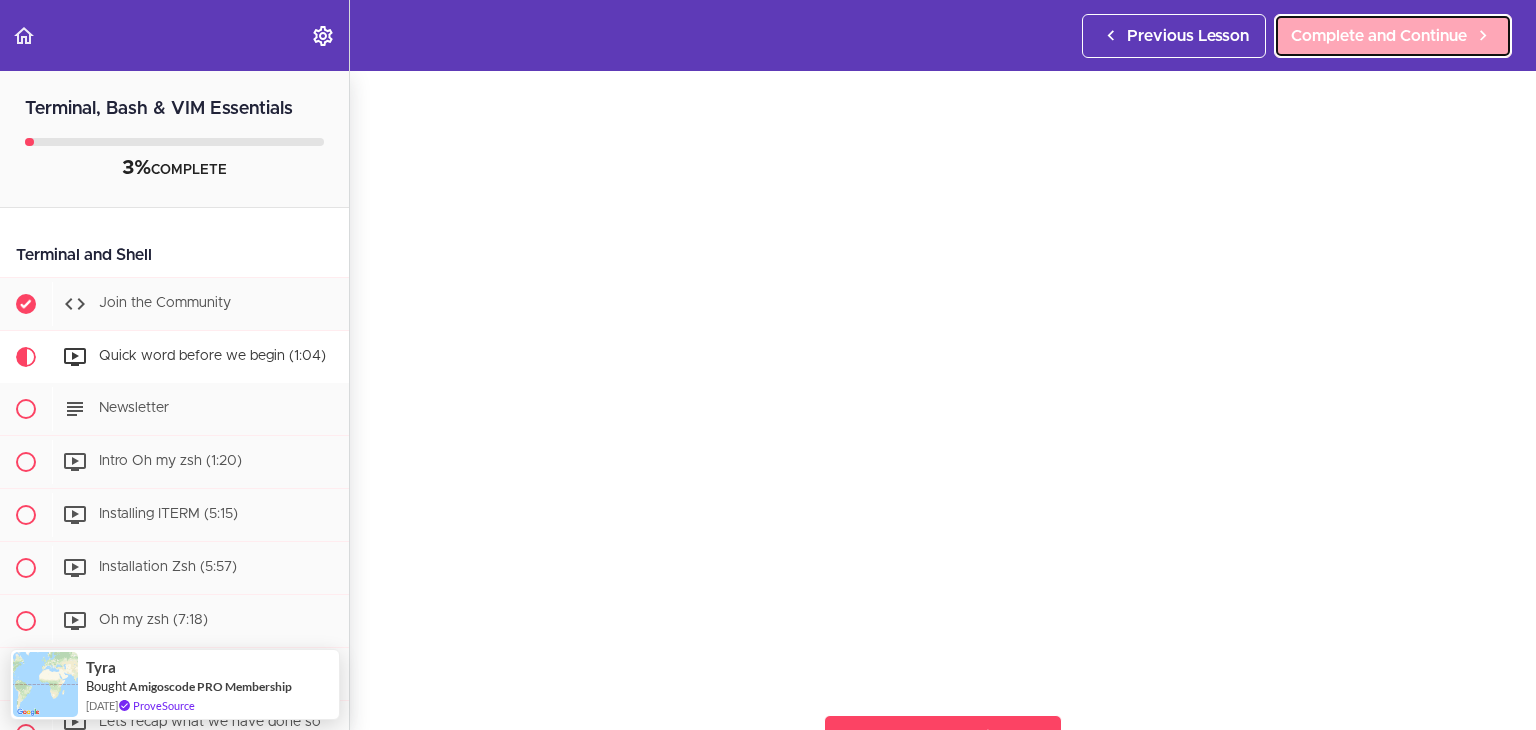 click on "Complete and Continue" at bounding box center [1379, 36] 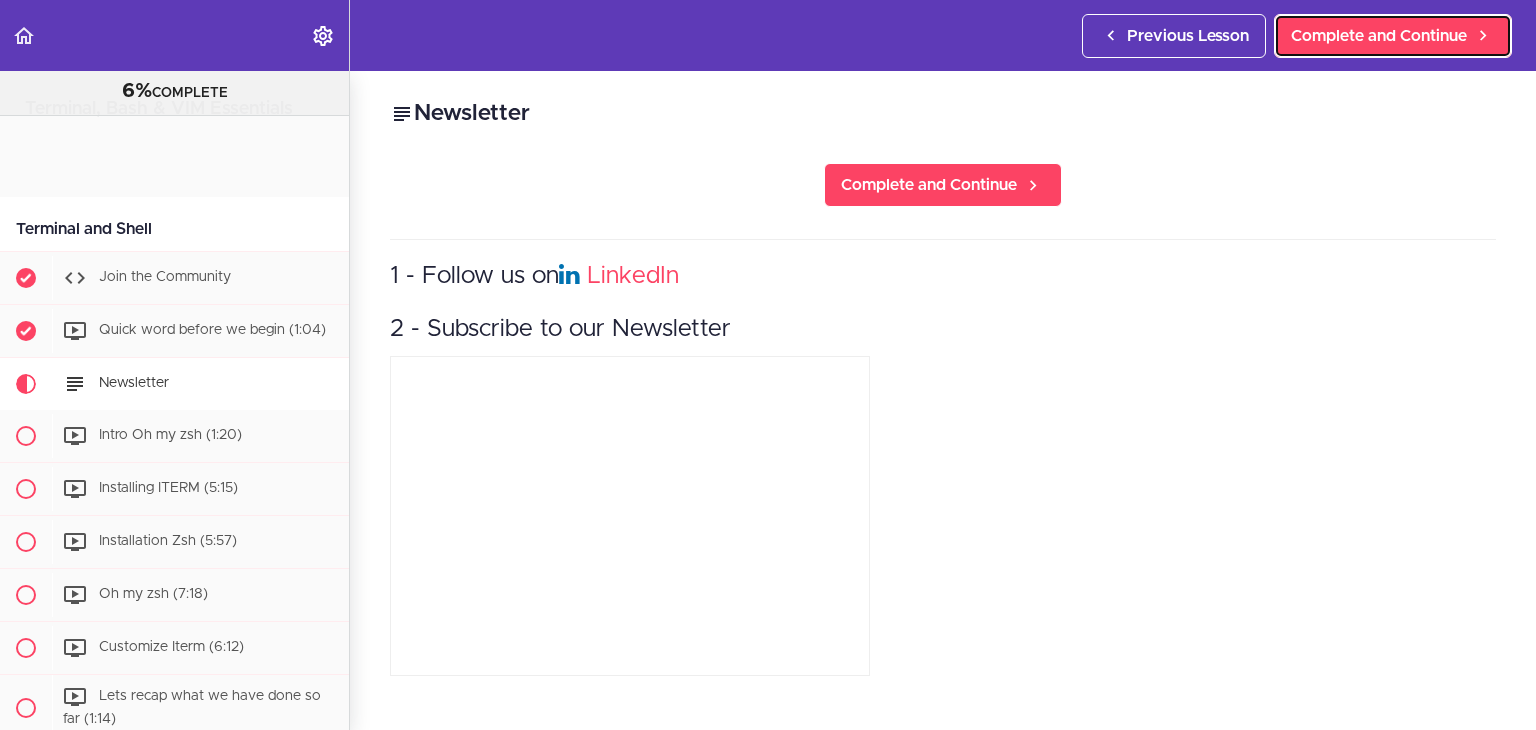 scroll, scrollTop: 0, scrollLeft: 0, axis: both 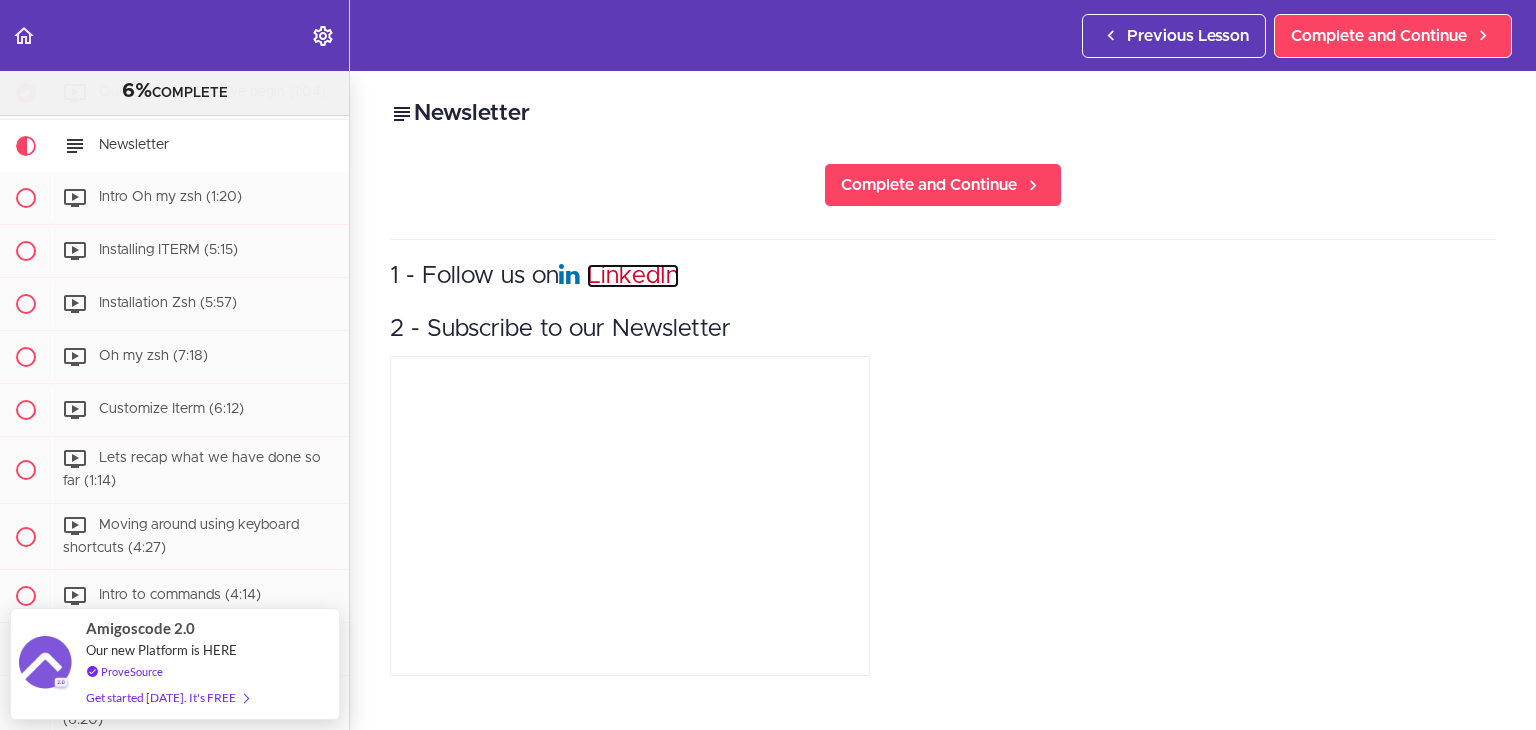 click on "LinkedIn" at bounding box center (633, 276) 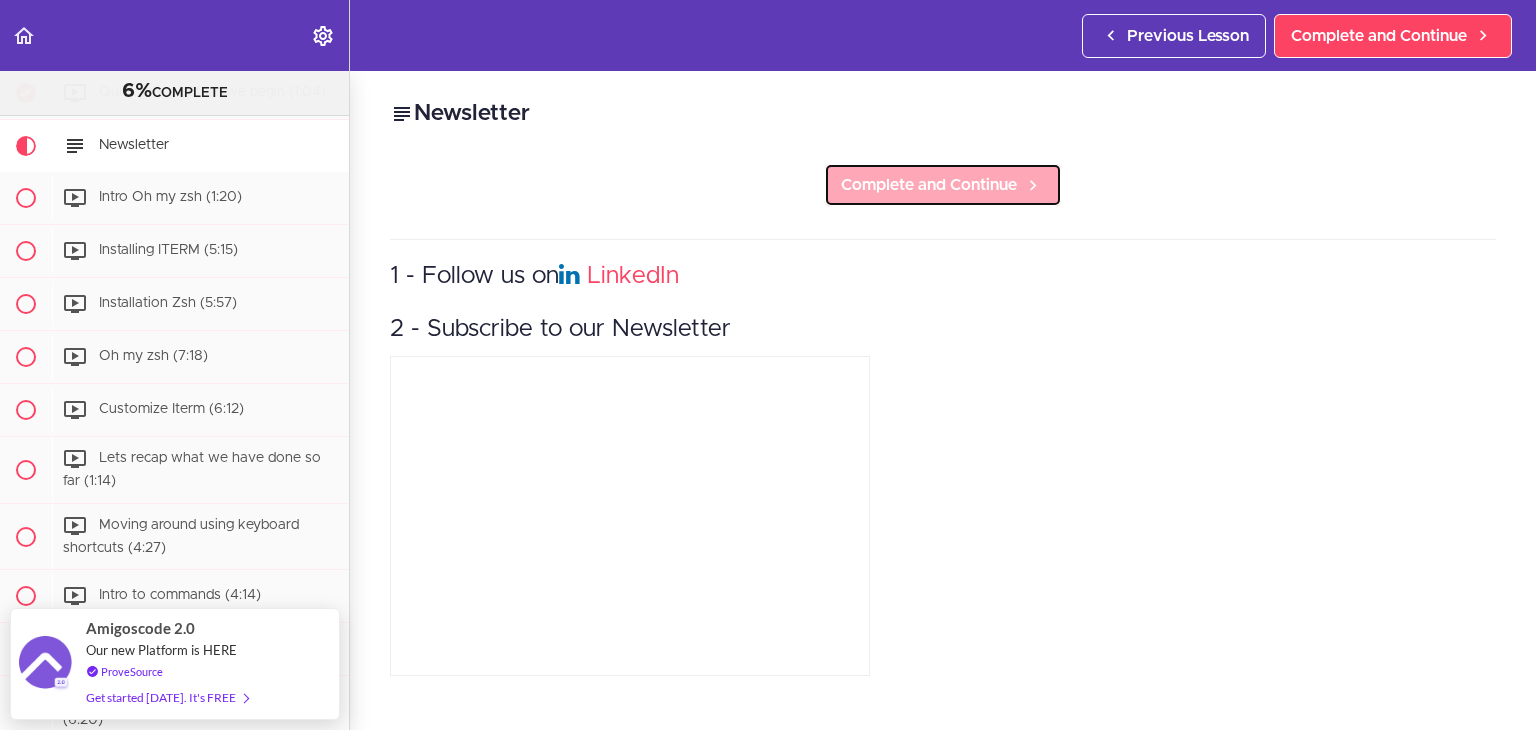 click on "Complete and Continue" at bounding box center [929, 185] 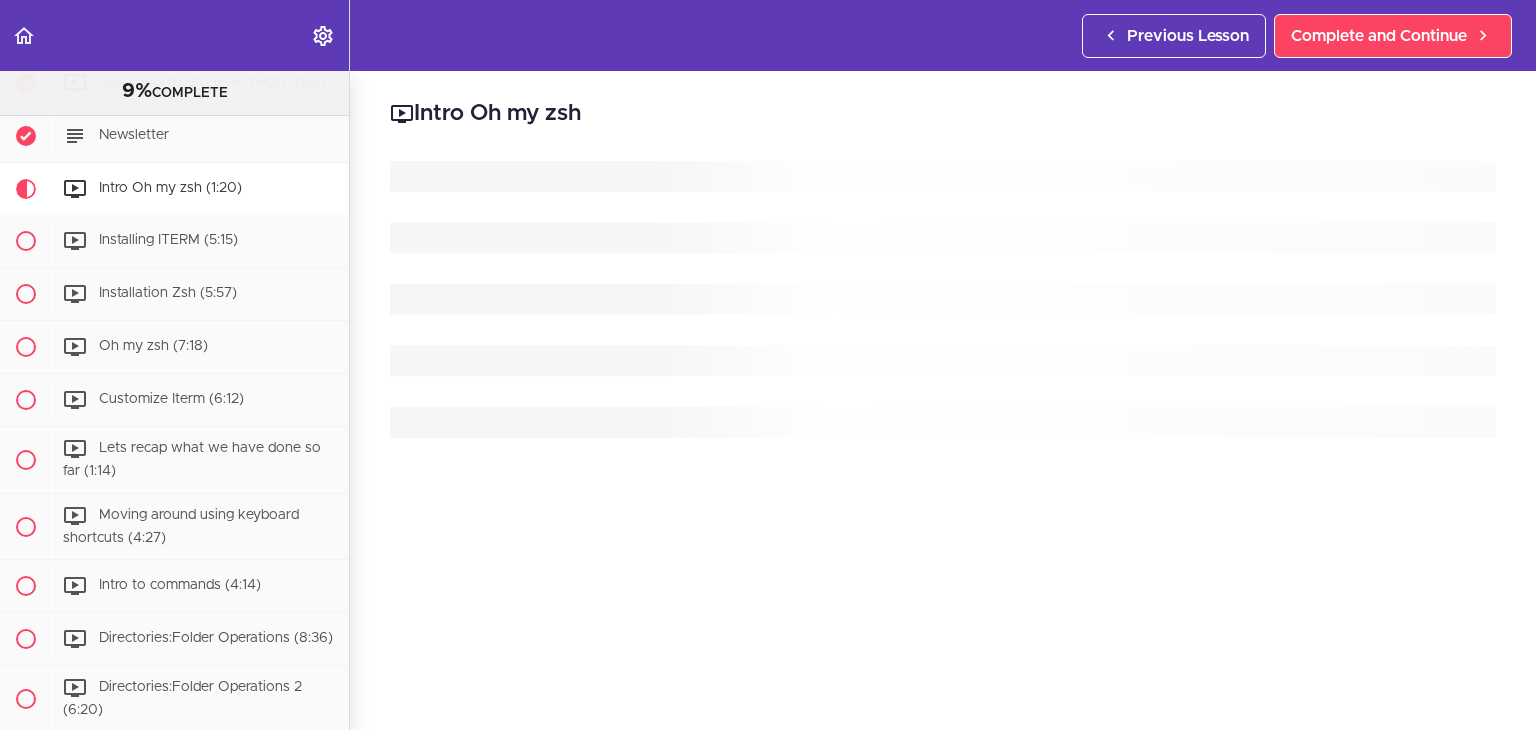 scroll, scrollTop: 264, scrollLeft: 0, axis: vertical 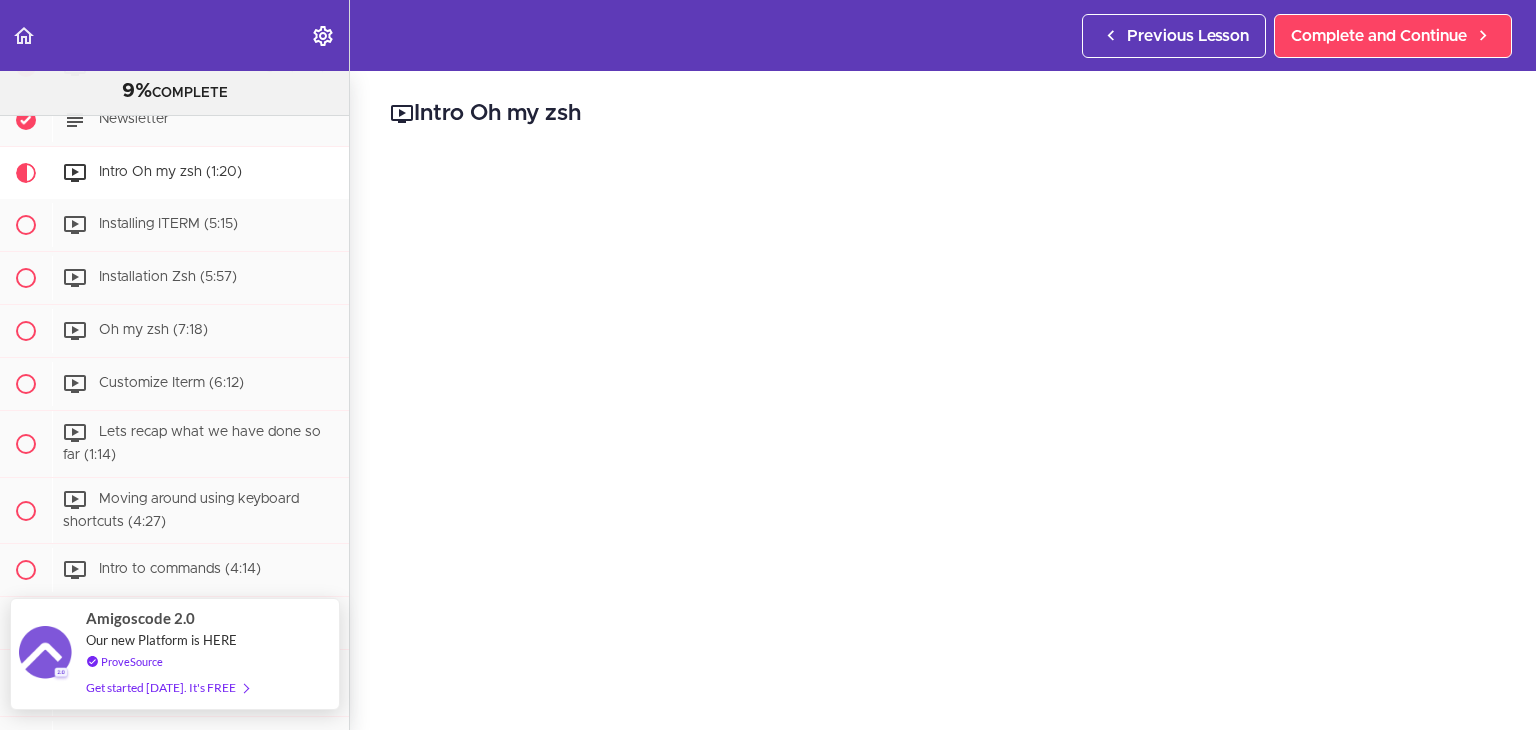 click on "Get started today. It's FREE" at bounding box center [167, 687] 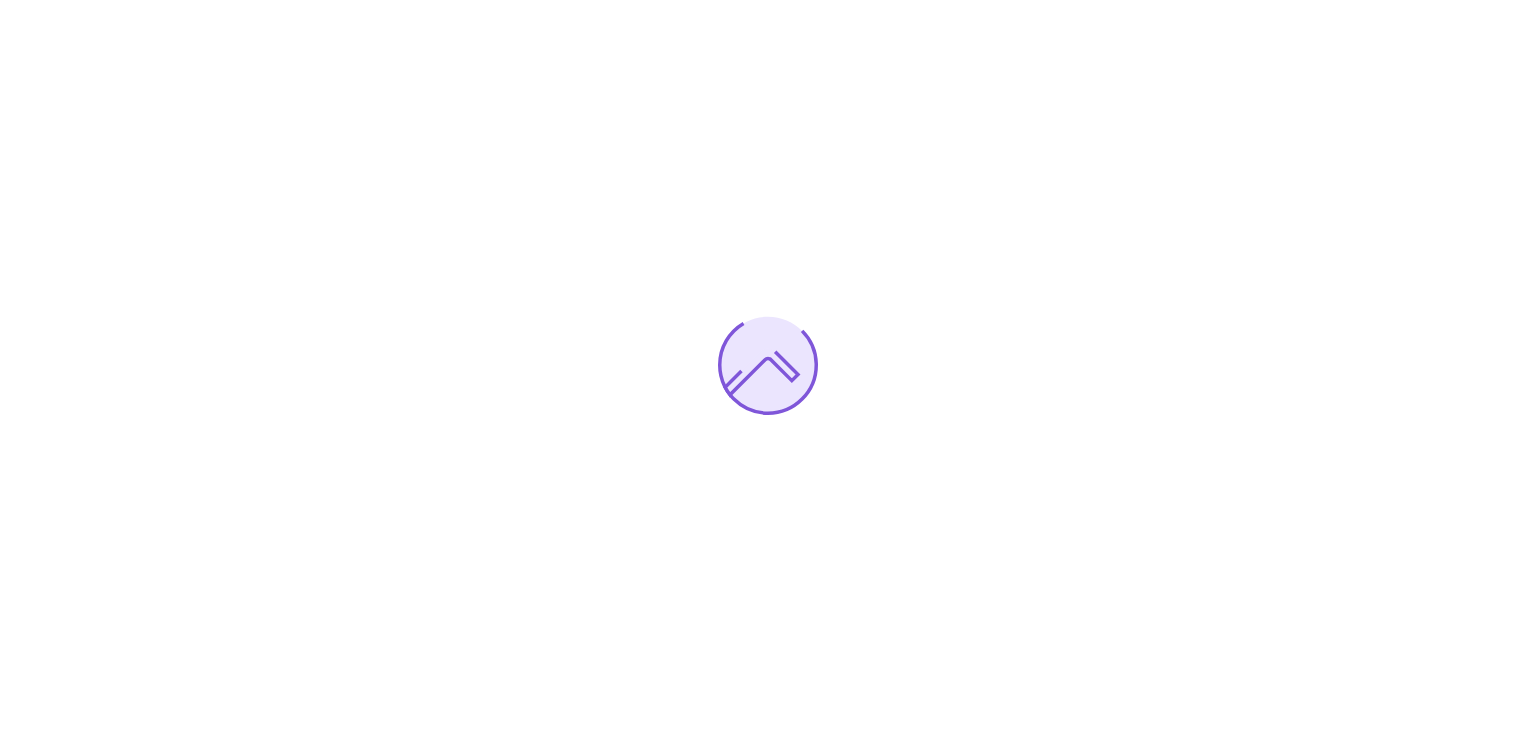 scroll, scrollTop: 0, scrollLeft: 0, axis: both 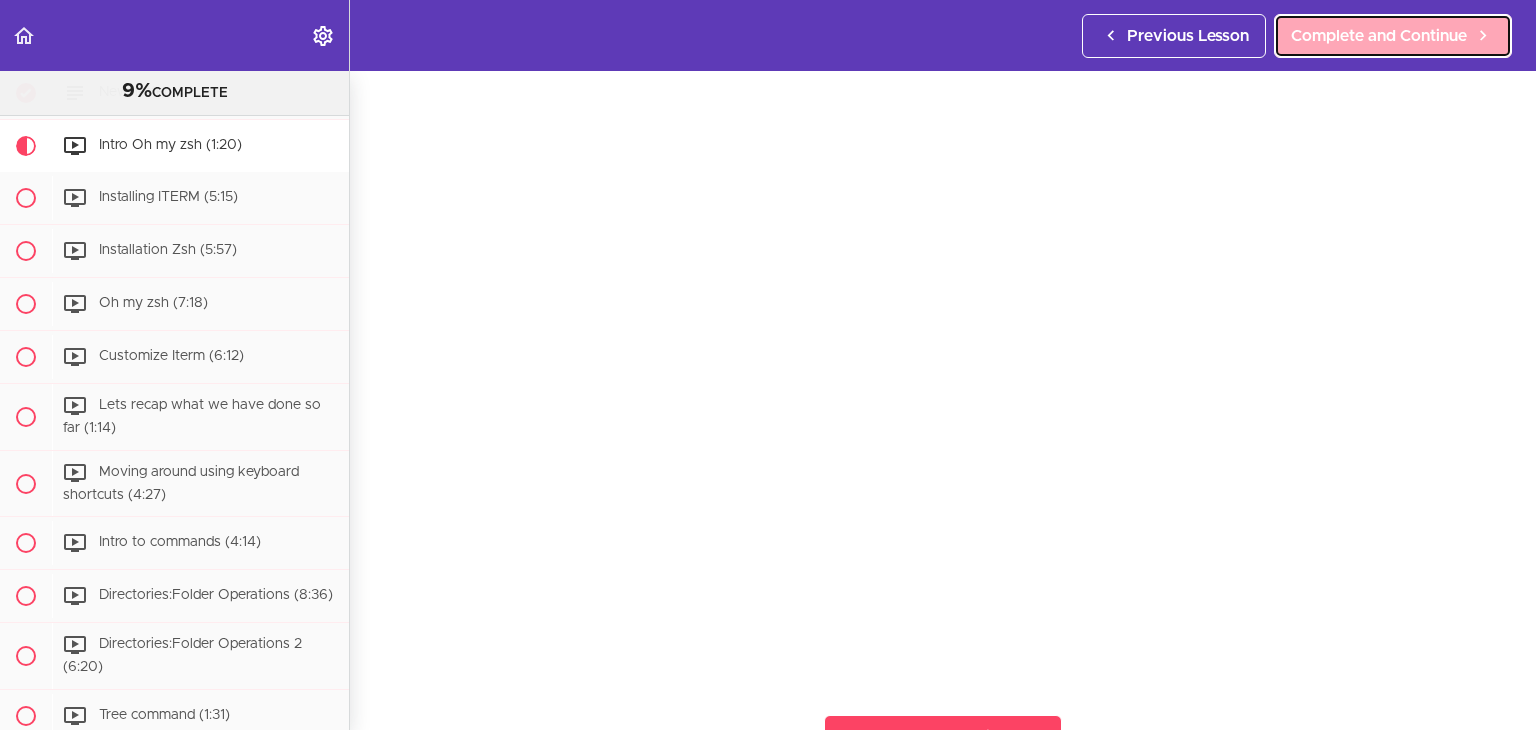 click on "Complete and Continue" at bounding box center (1379, 36) 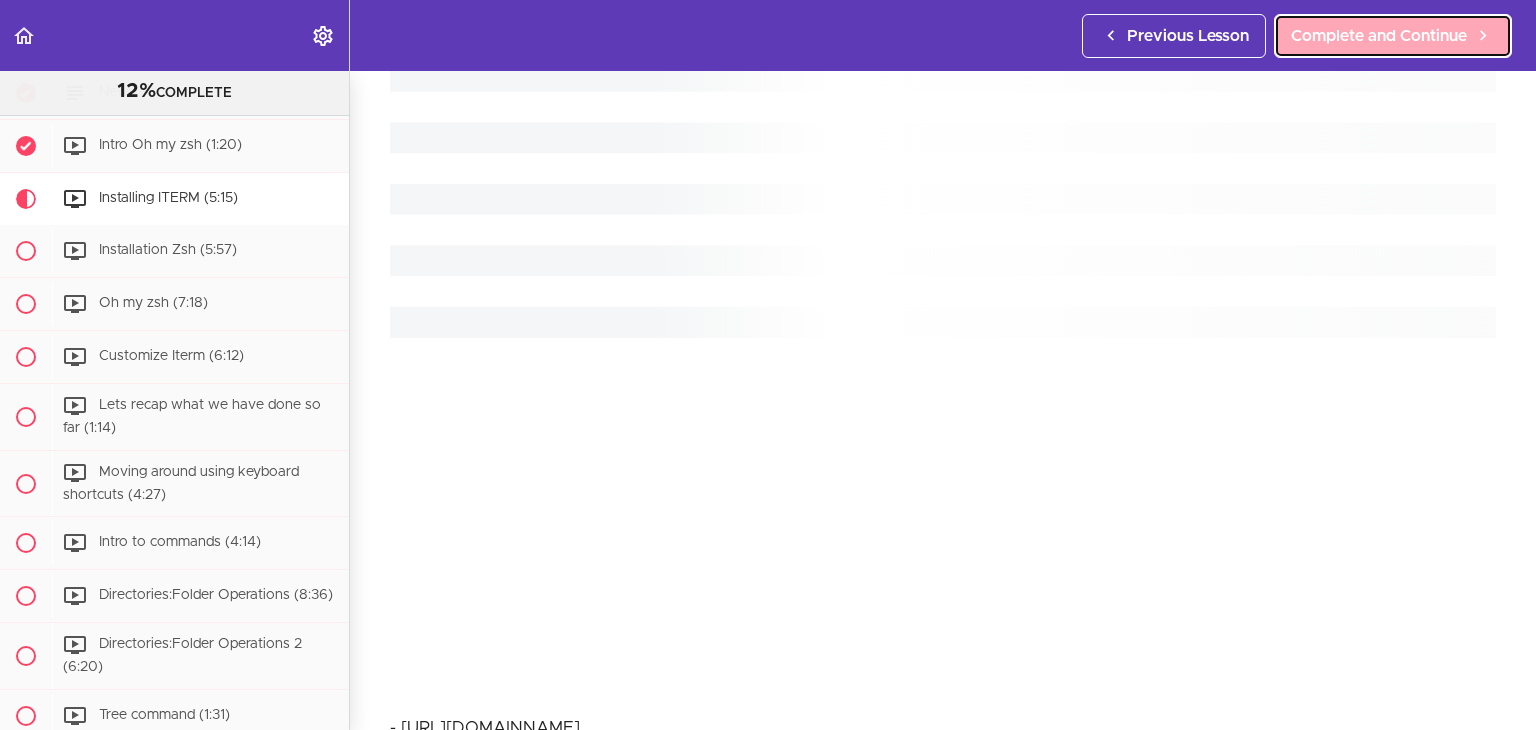 scroll, scrollTop: 0, scrollLeft: 0, axis: both 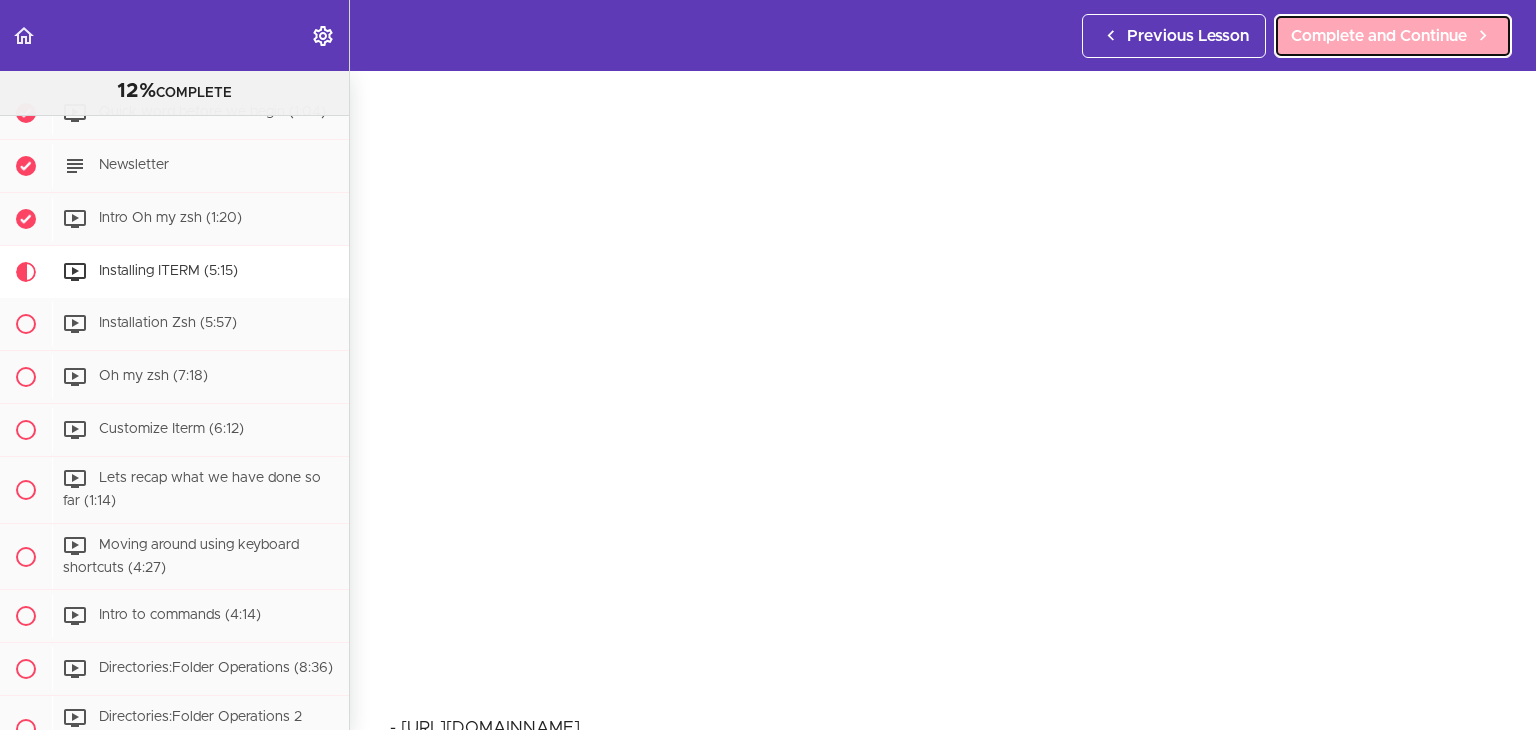 click on "Complete and Continue" at bounding box center (1379, 36) 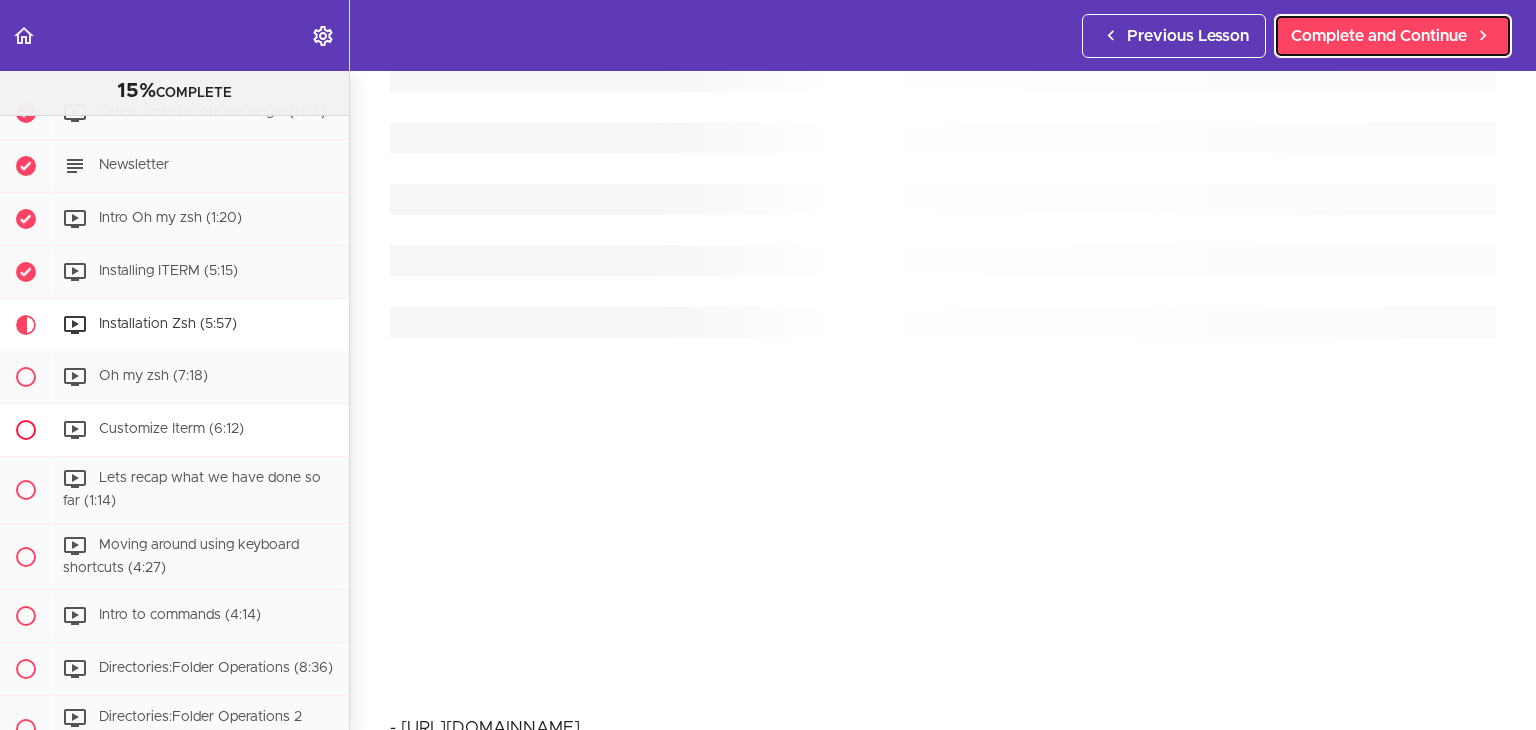 scroll, scrollTop: 0, scrollLeft: 0, axis: both 